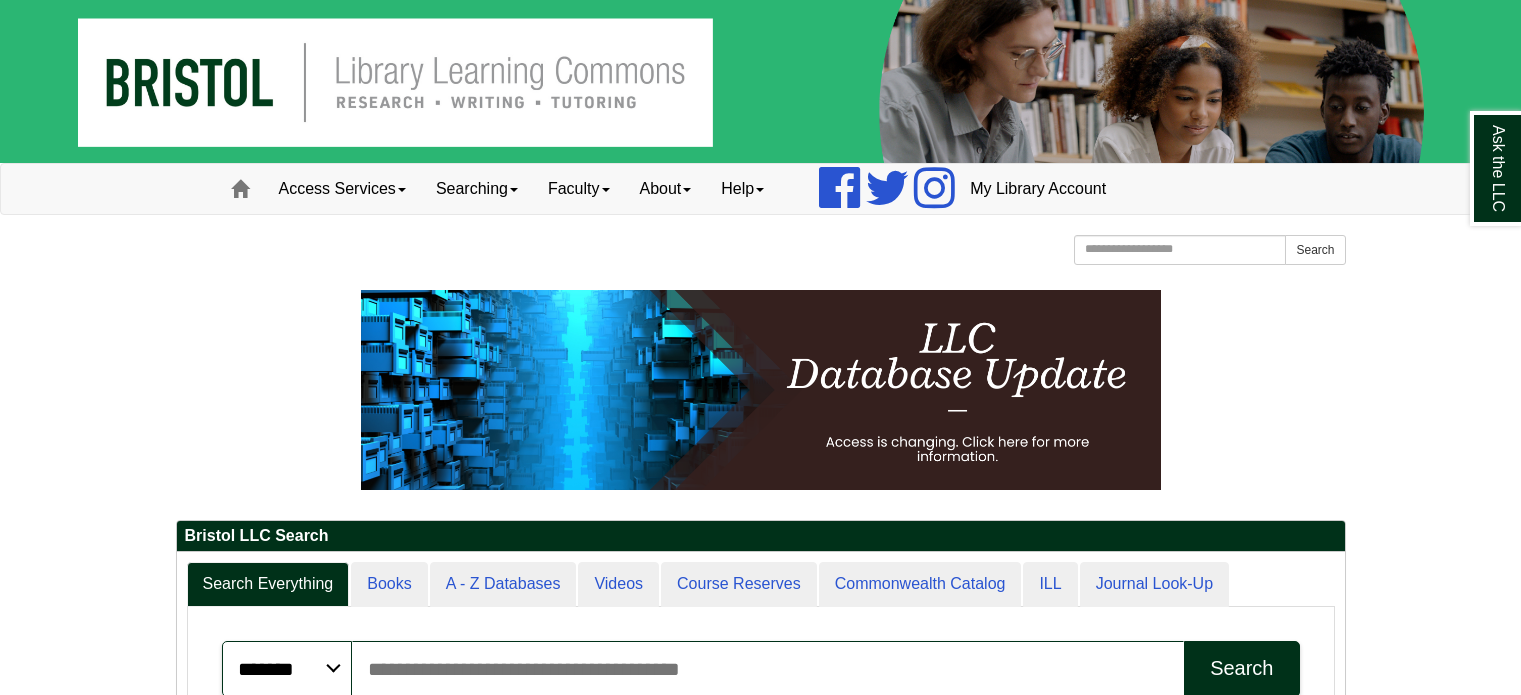 scroll, scrollTop: 0, scrollLeft: 0, axis: both 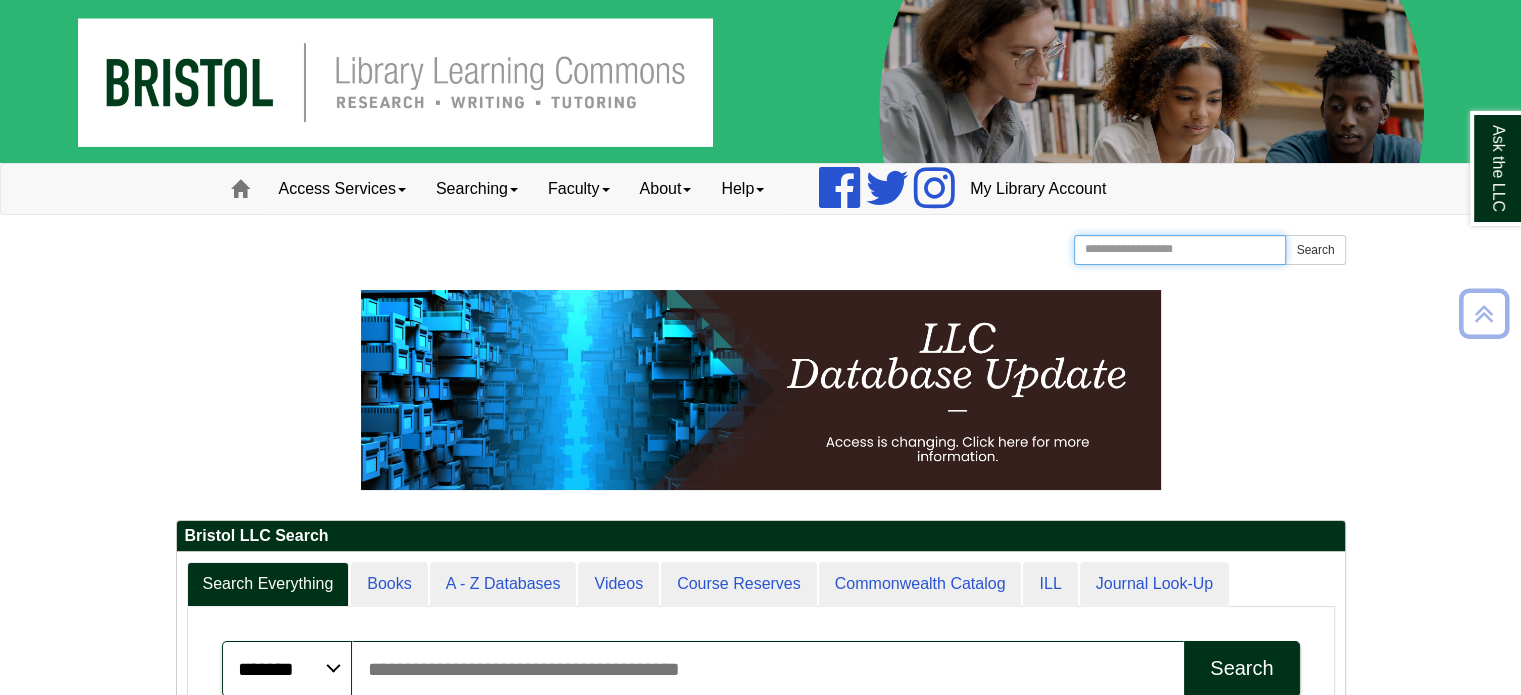 click on "Search the Website" at bounding box center (1180, 250) 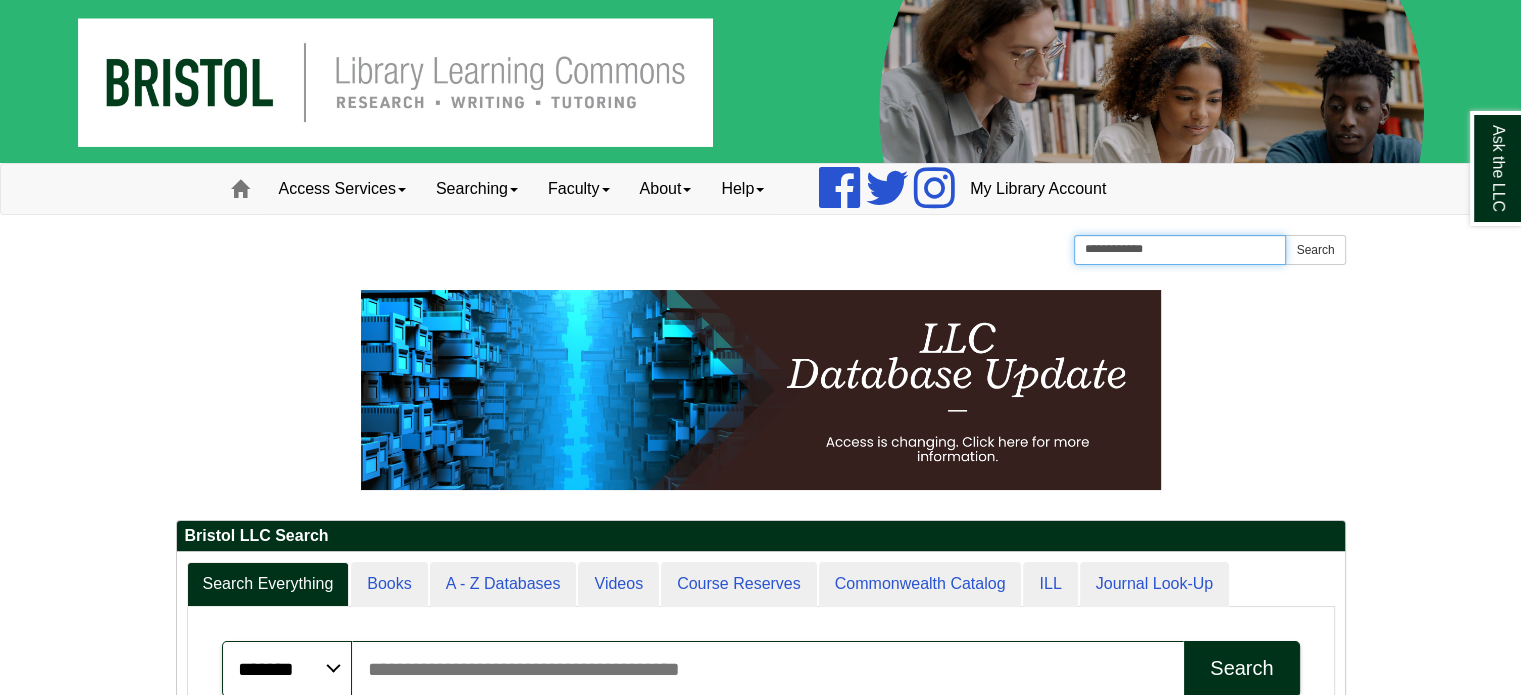 type on "**********" 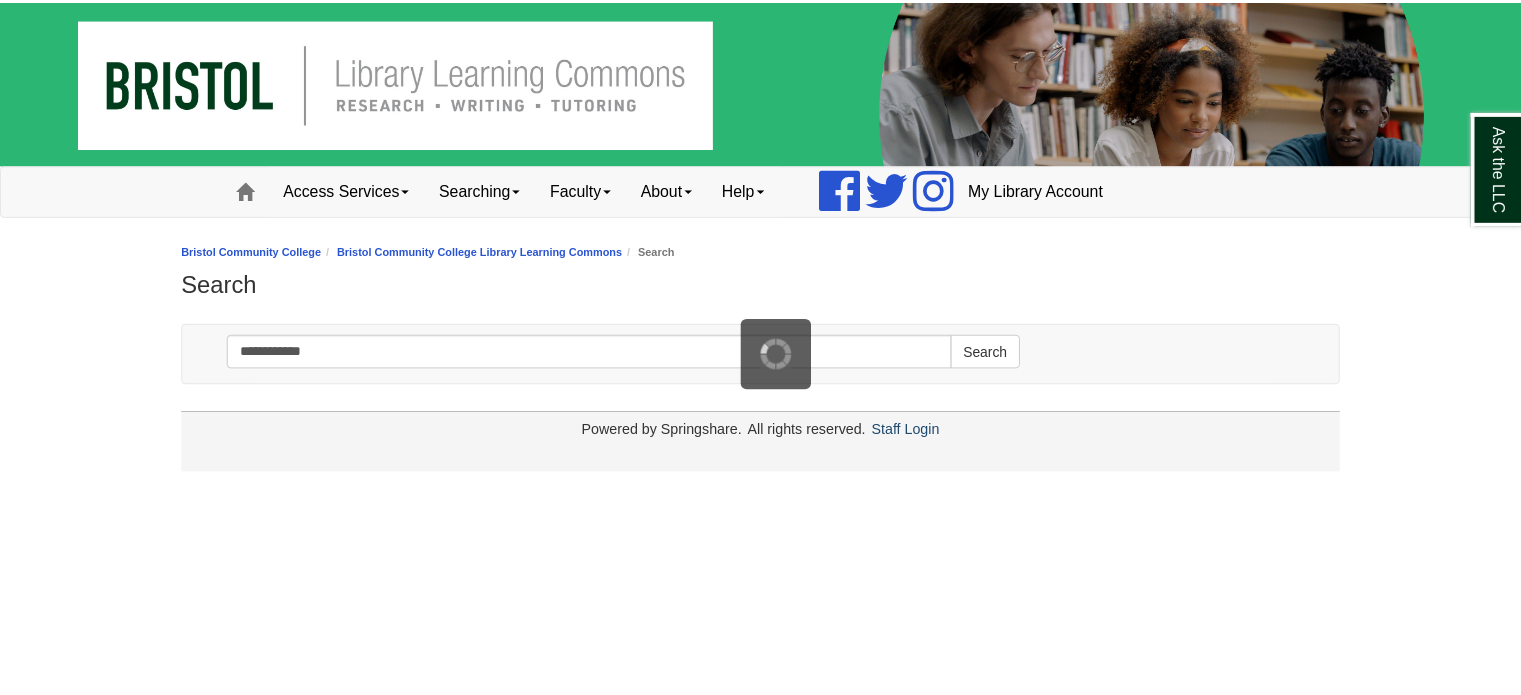 scroll, scrollTop: 0, scrollLeft: 0, axis: both 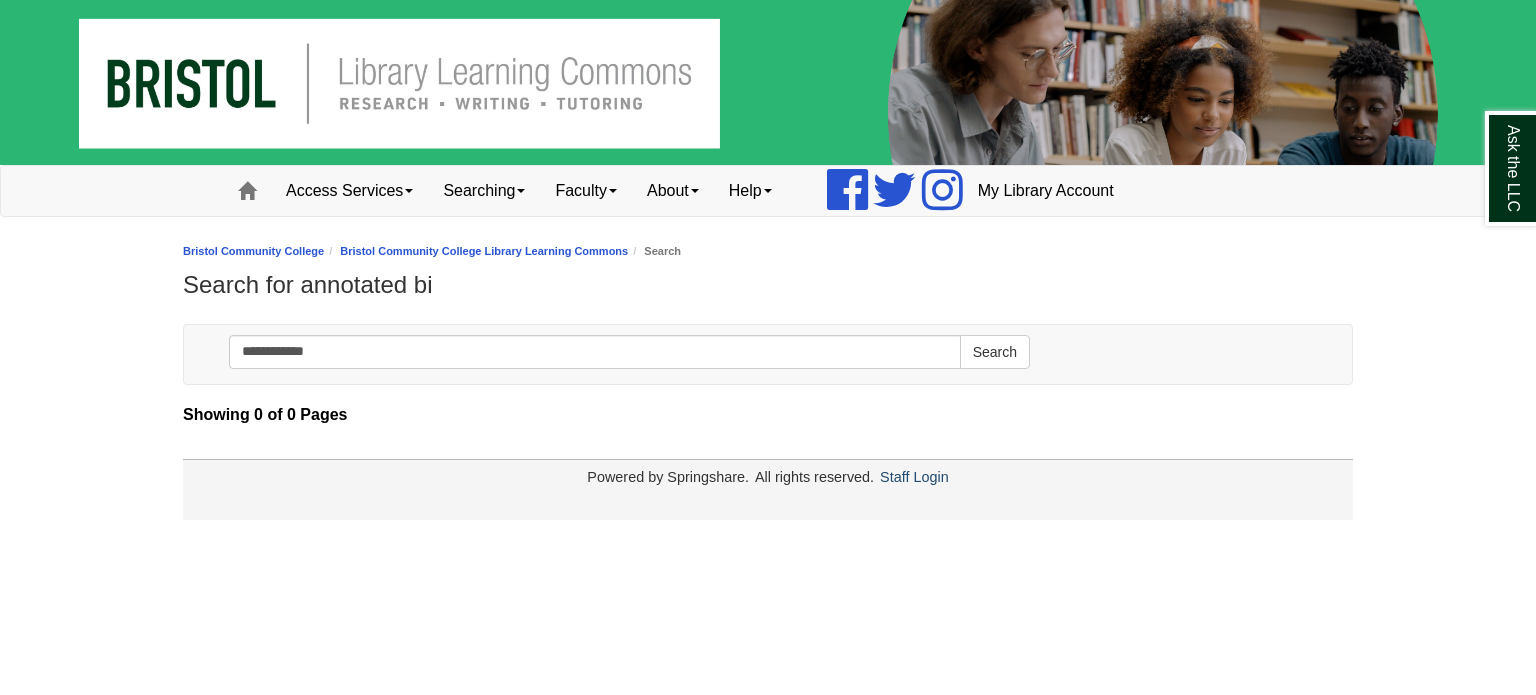 click on "**********" at bounding box center [629, 354] 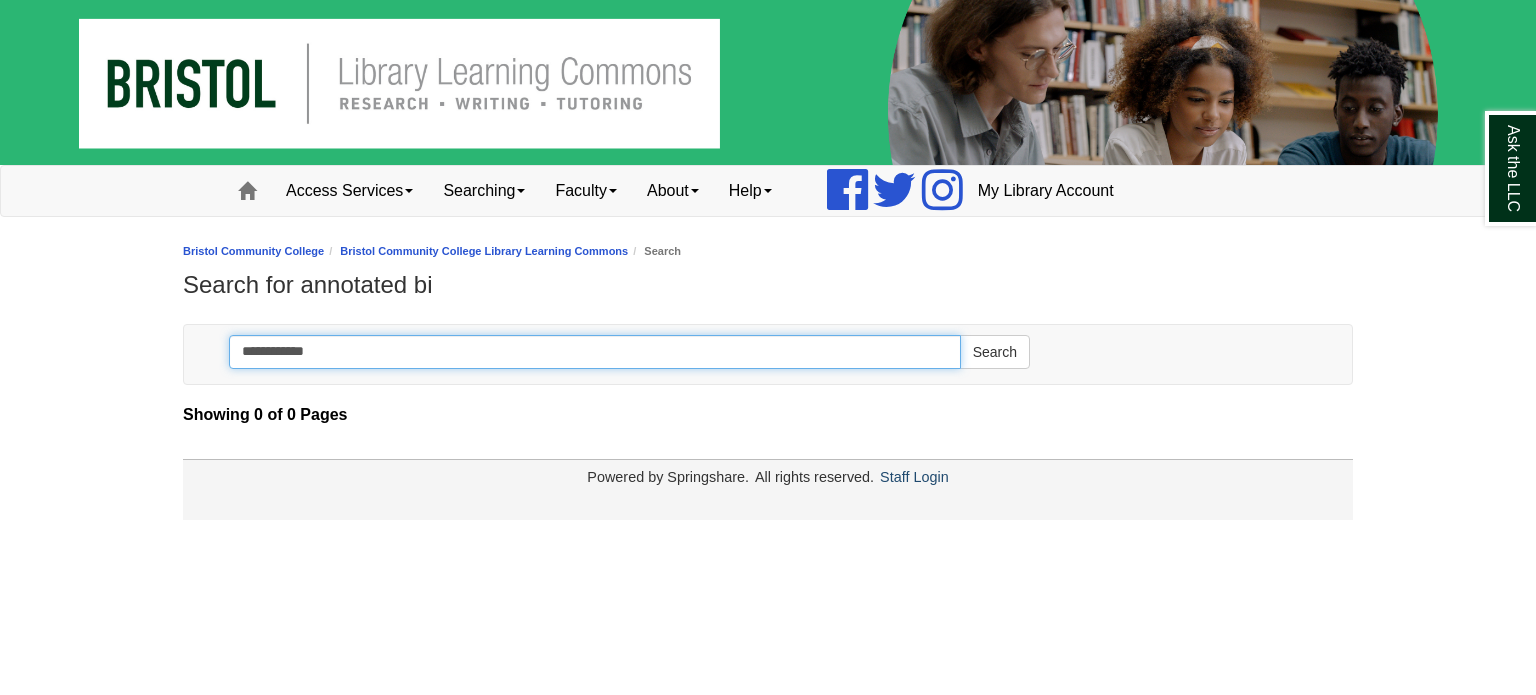 click on "**********" at bounding box center [595, 352] 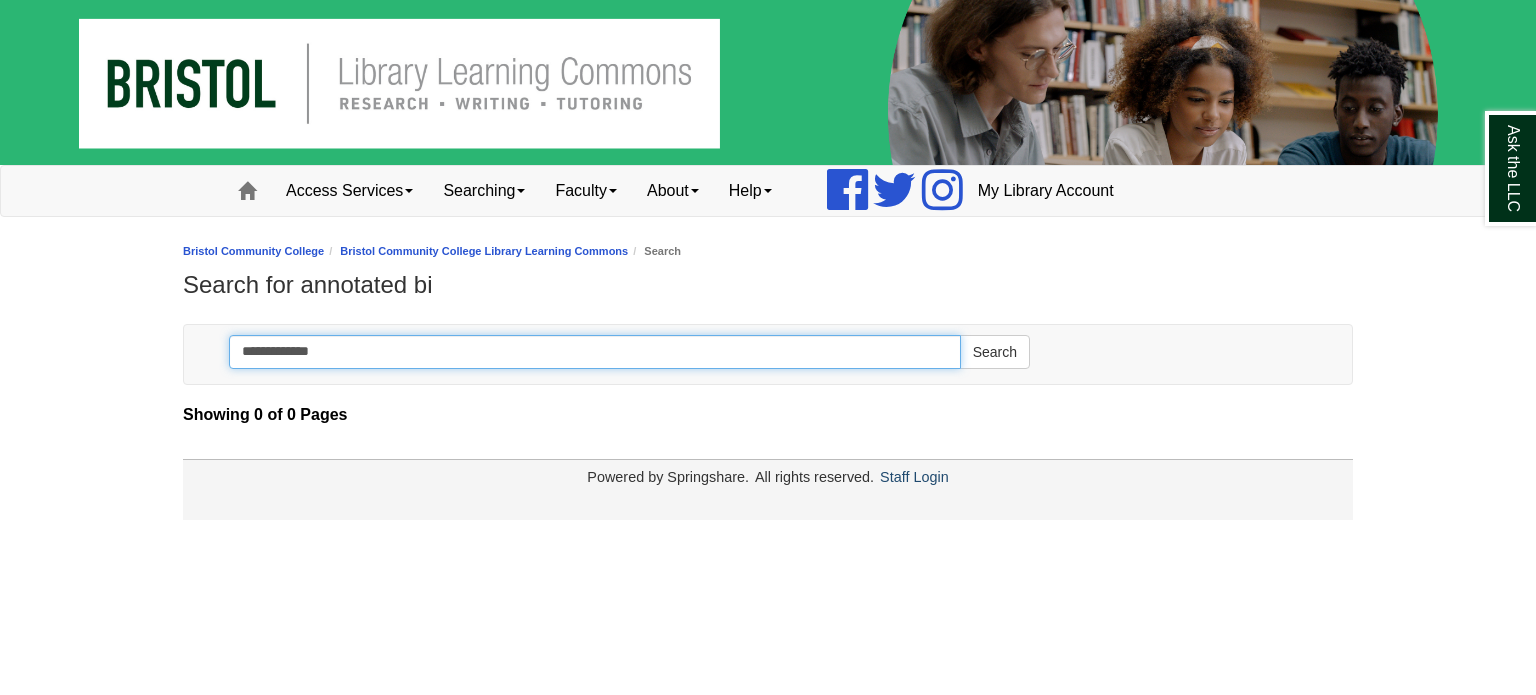 type on "**********" 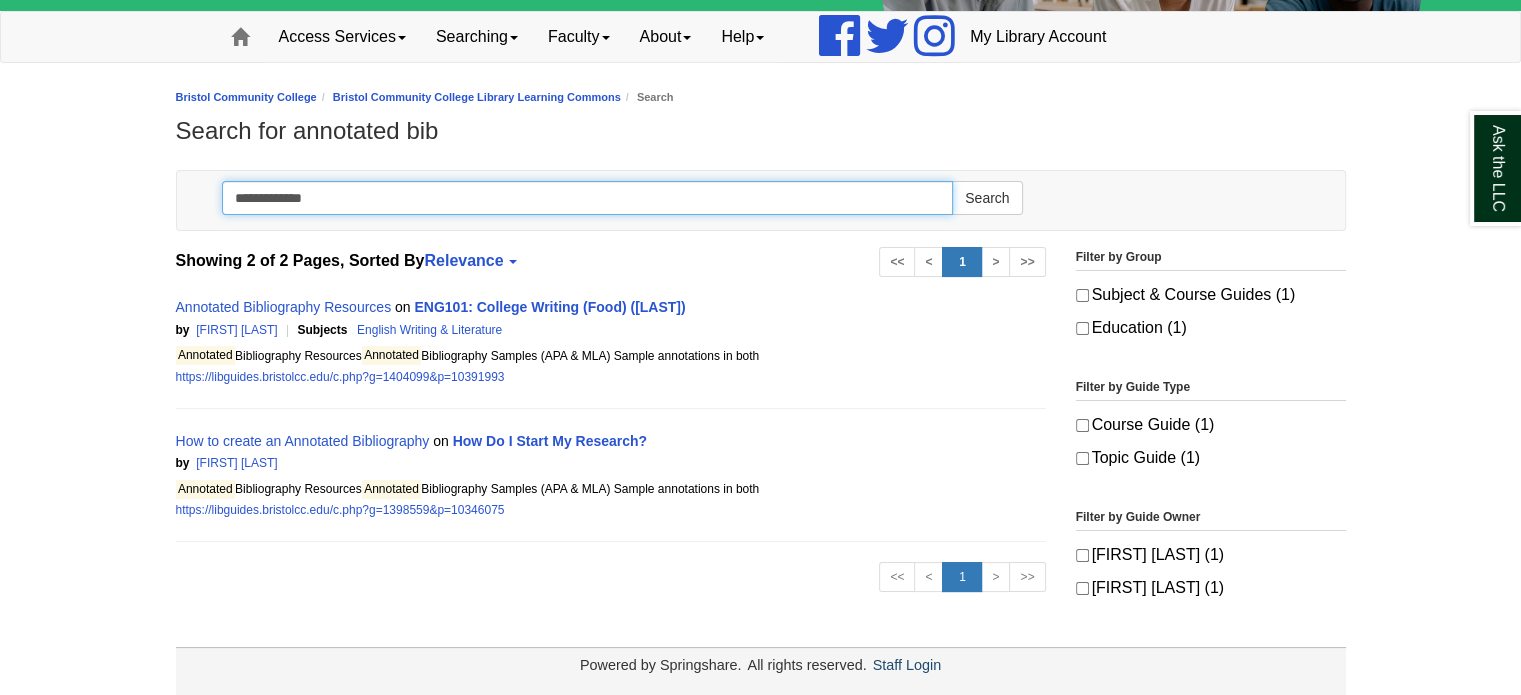 scroll, scrollTop: 163, scrollLeft: 0, axis: vertical 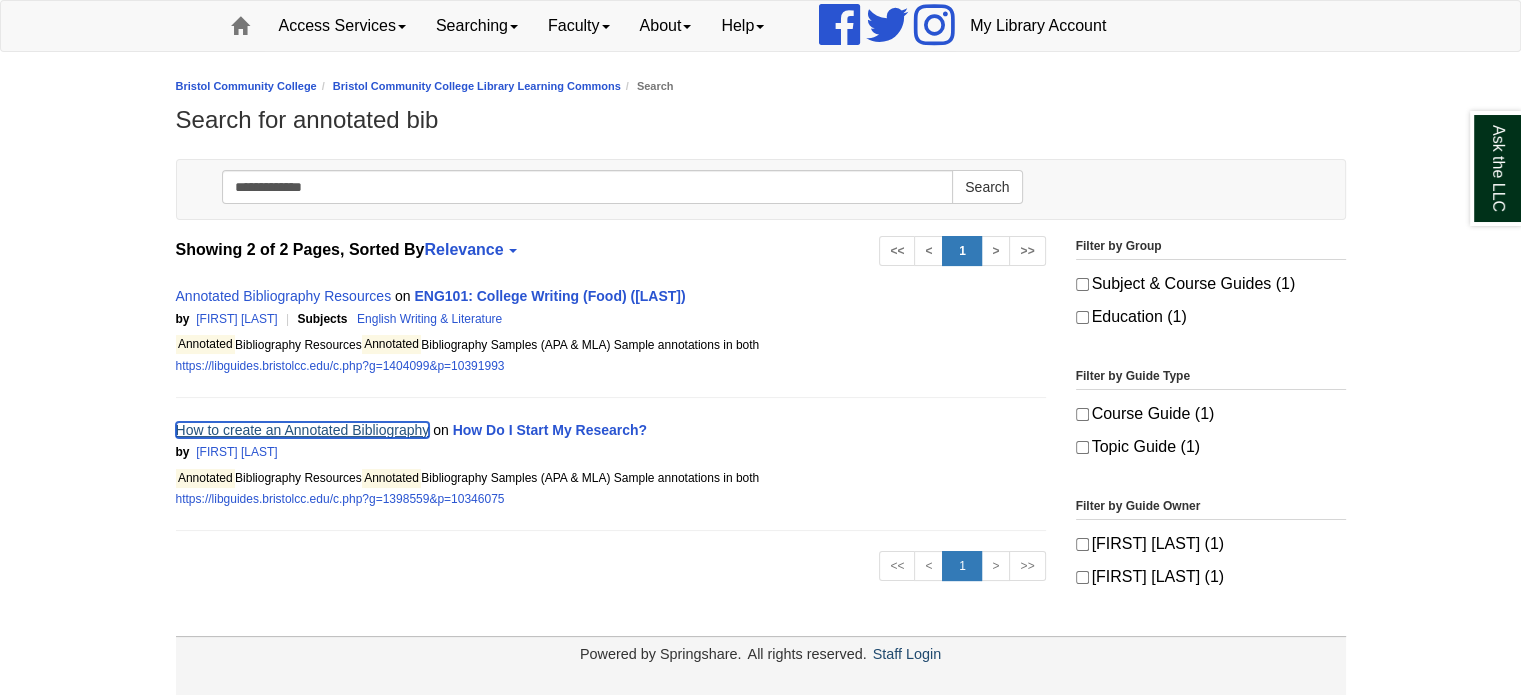 click on "How to create an Annotated Bibliography" at bounding box center [303, 430] 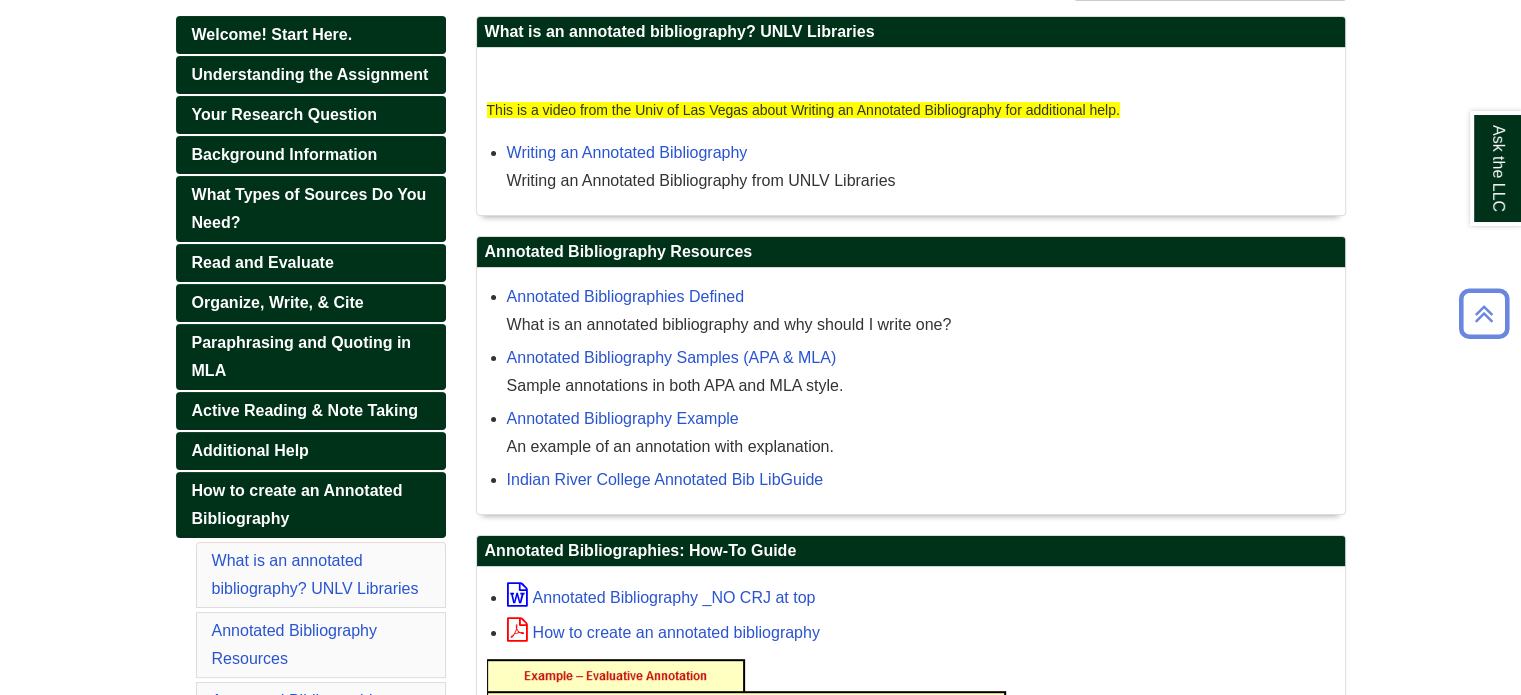 scroll, scrollTop: 0, scrollLeft: 0, axis: both 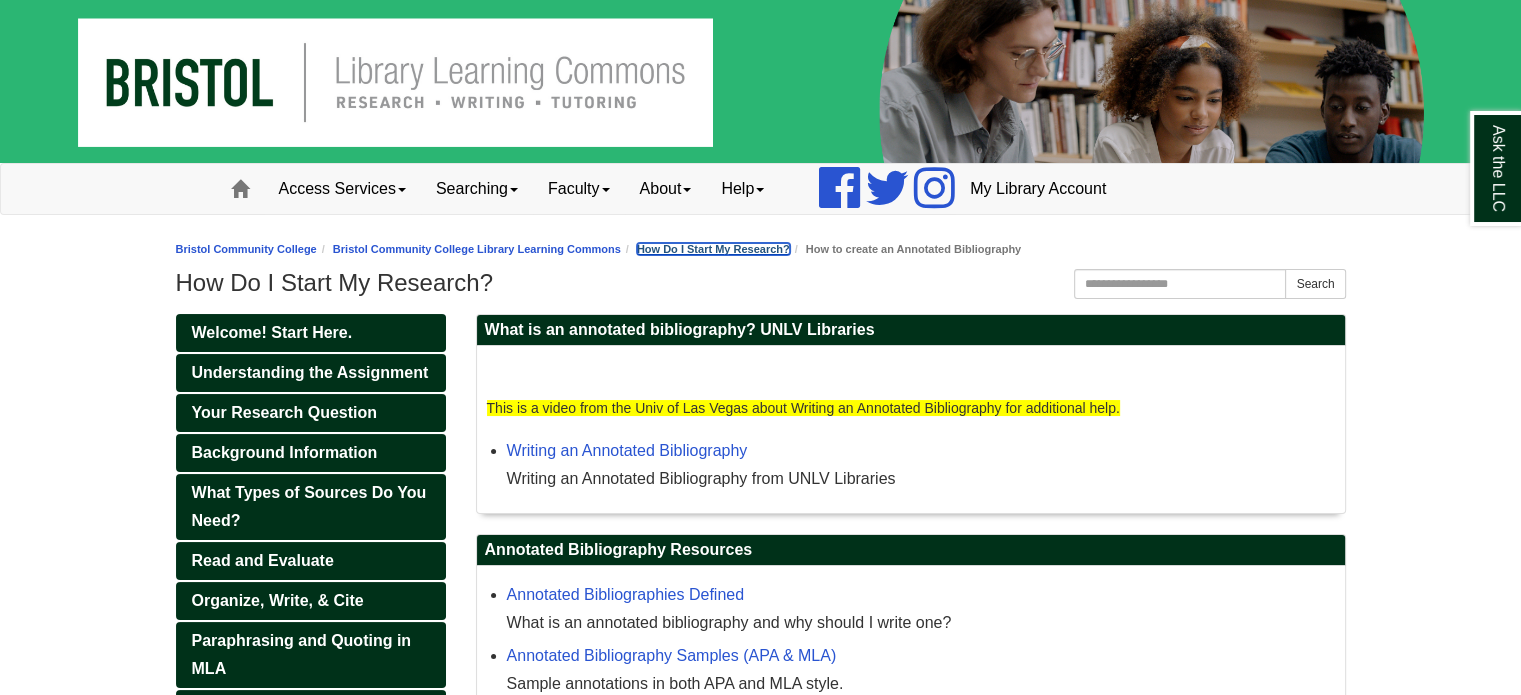 click on "How Do I Start My Research?" at bounding box center (713, 249) 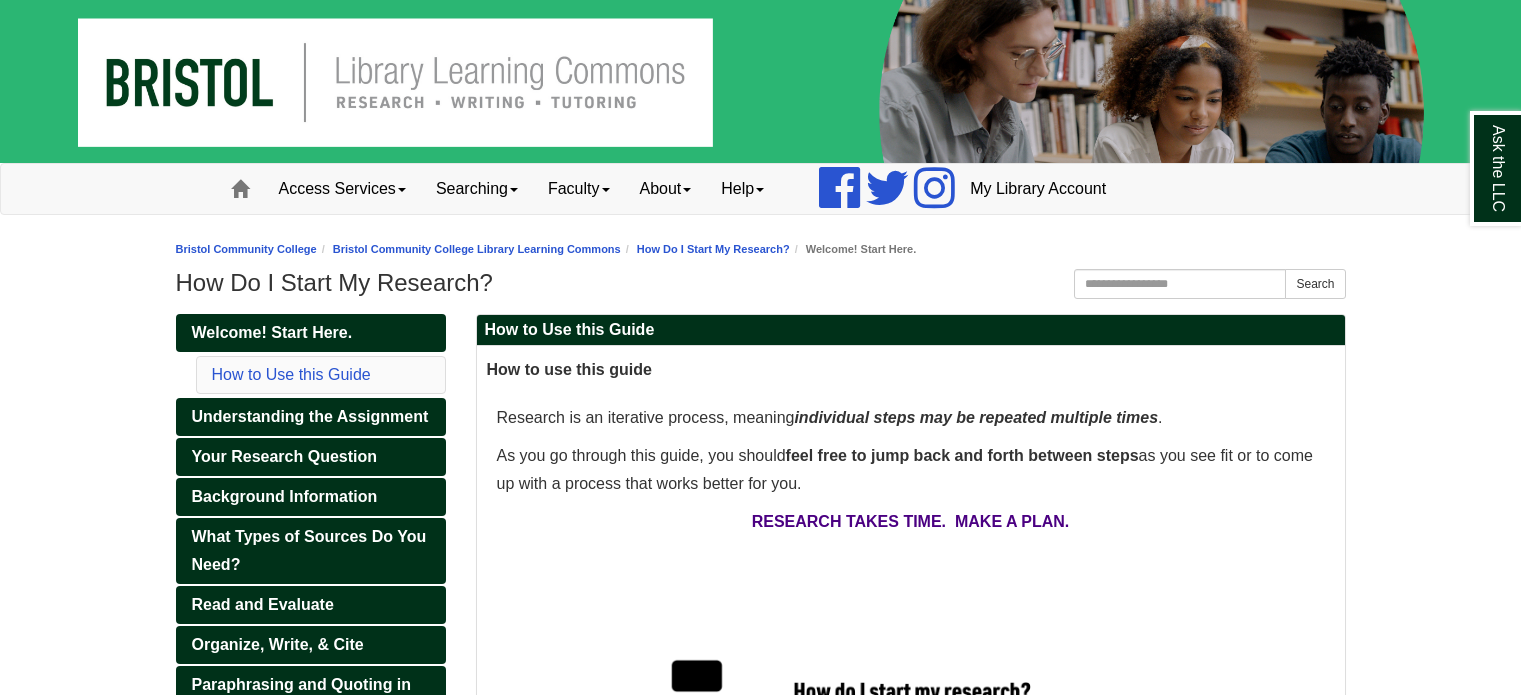 scroll, scrollTop: 0, scrollLeft: 0, axis: both 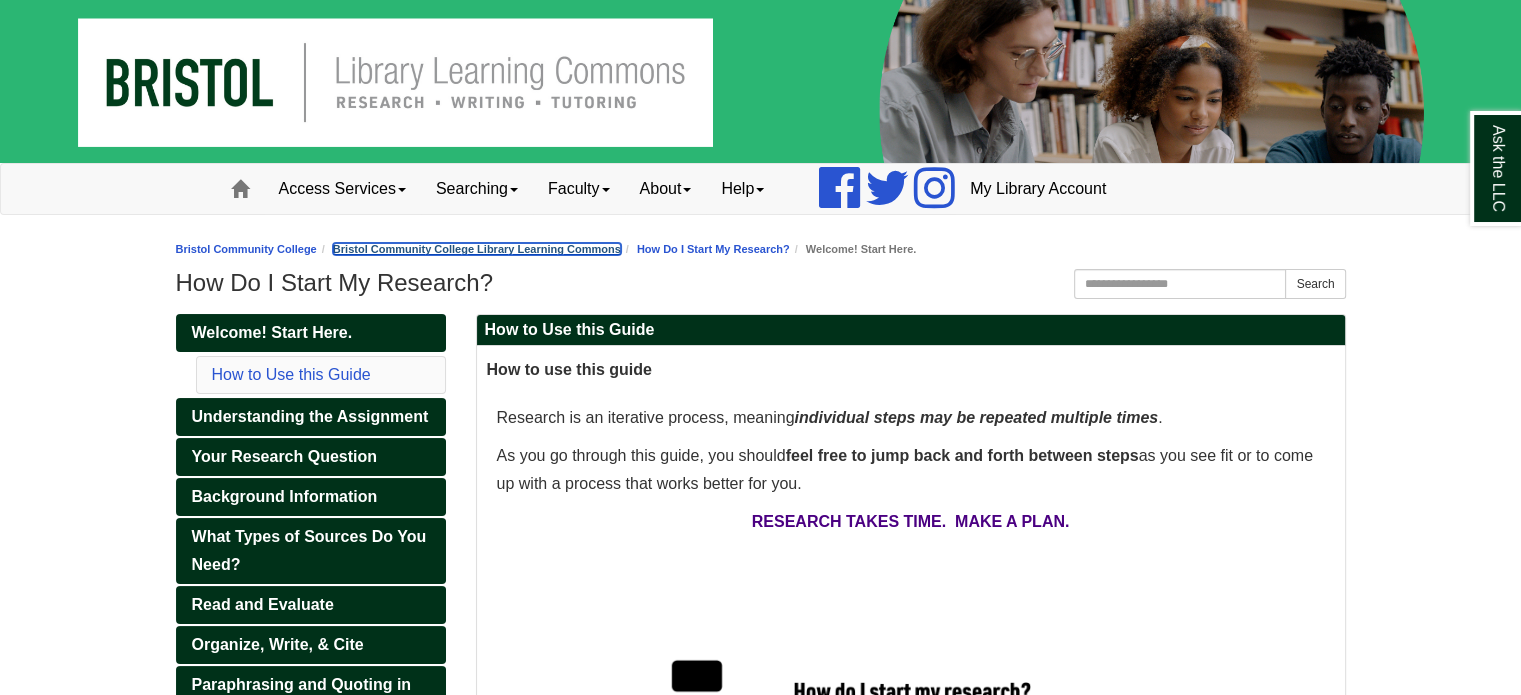 click on "Bristol Community College Library Learning Commons" at bounding box center (477, 249) 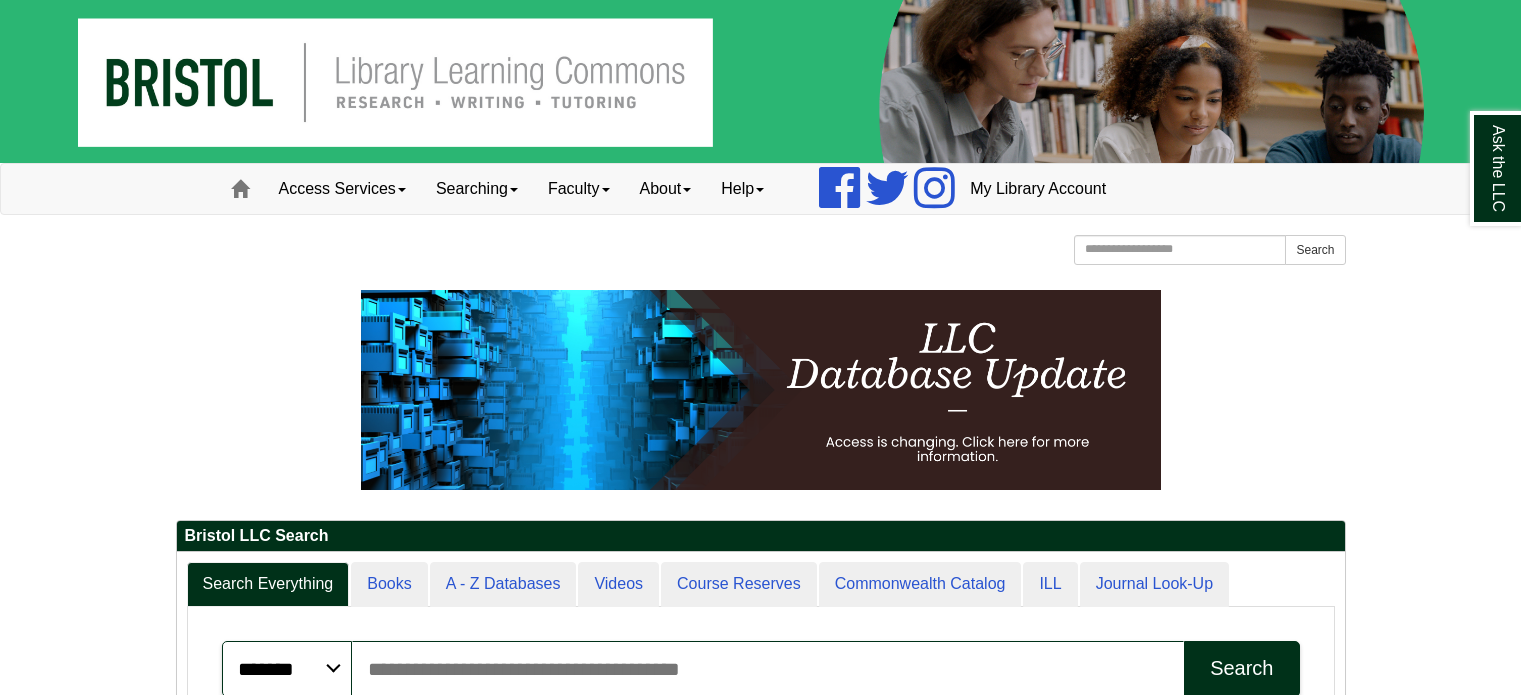 scroll, scrollTop: 0, scrollLeft: 0, axis: both 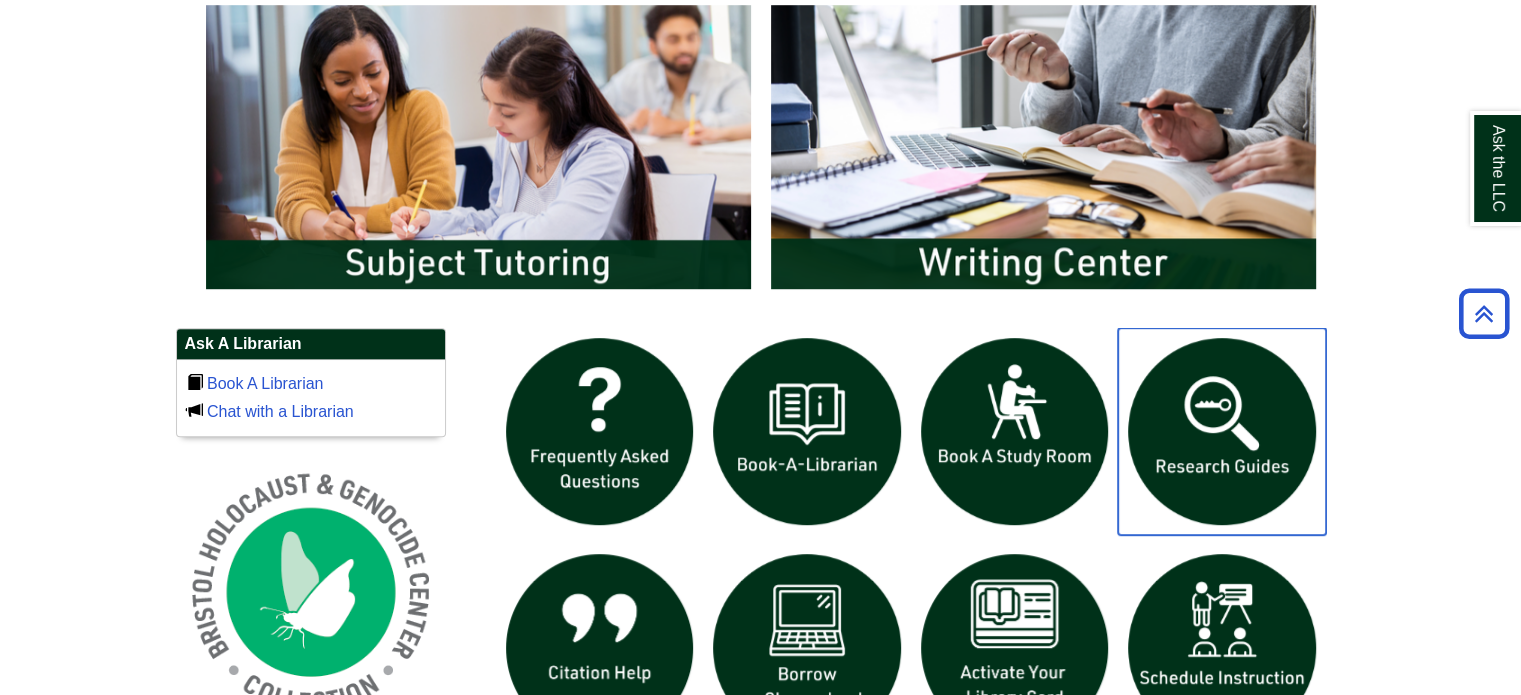 click at bounding box center (1222, 432) 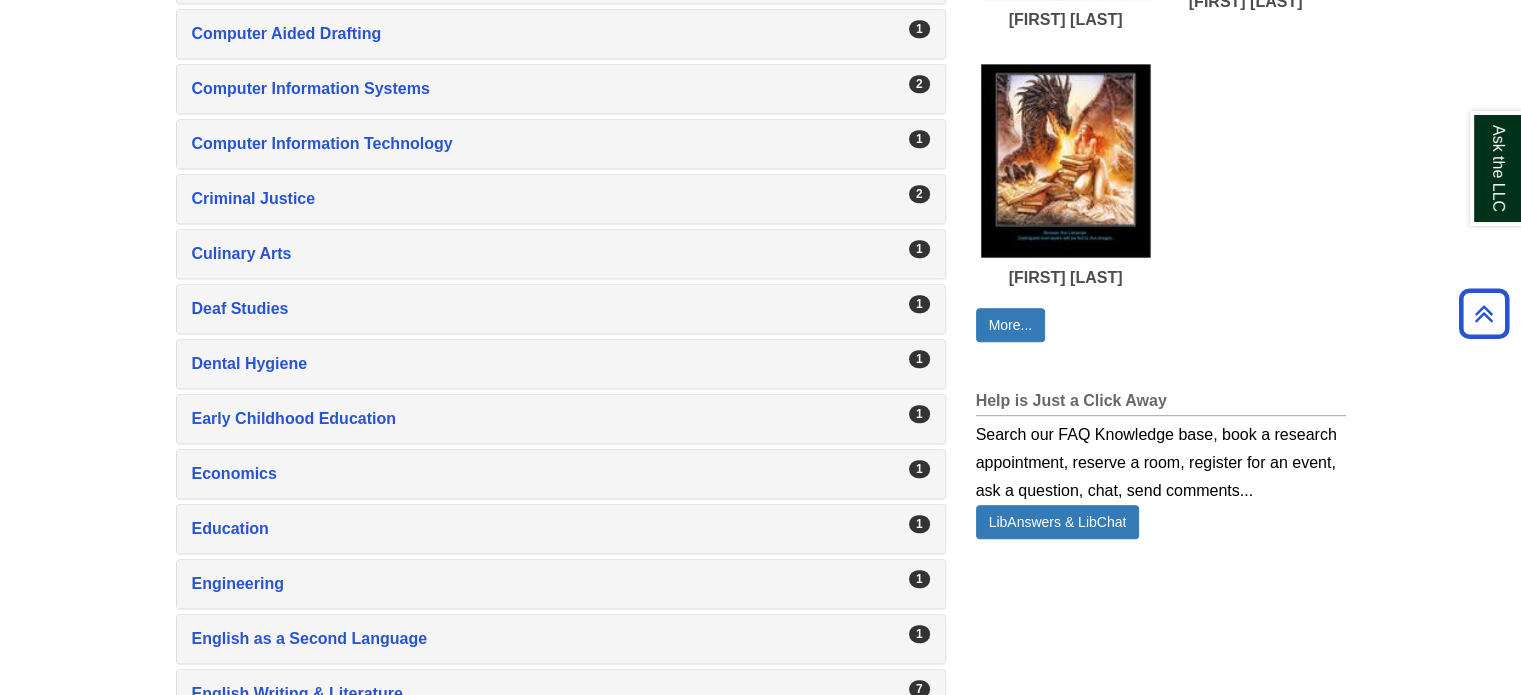 scroll, scrollTop: 1400, scrollLeft: 0, axis: vertical 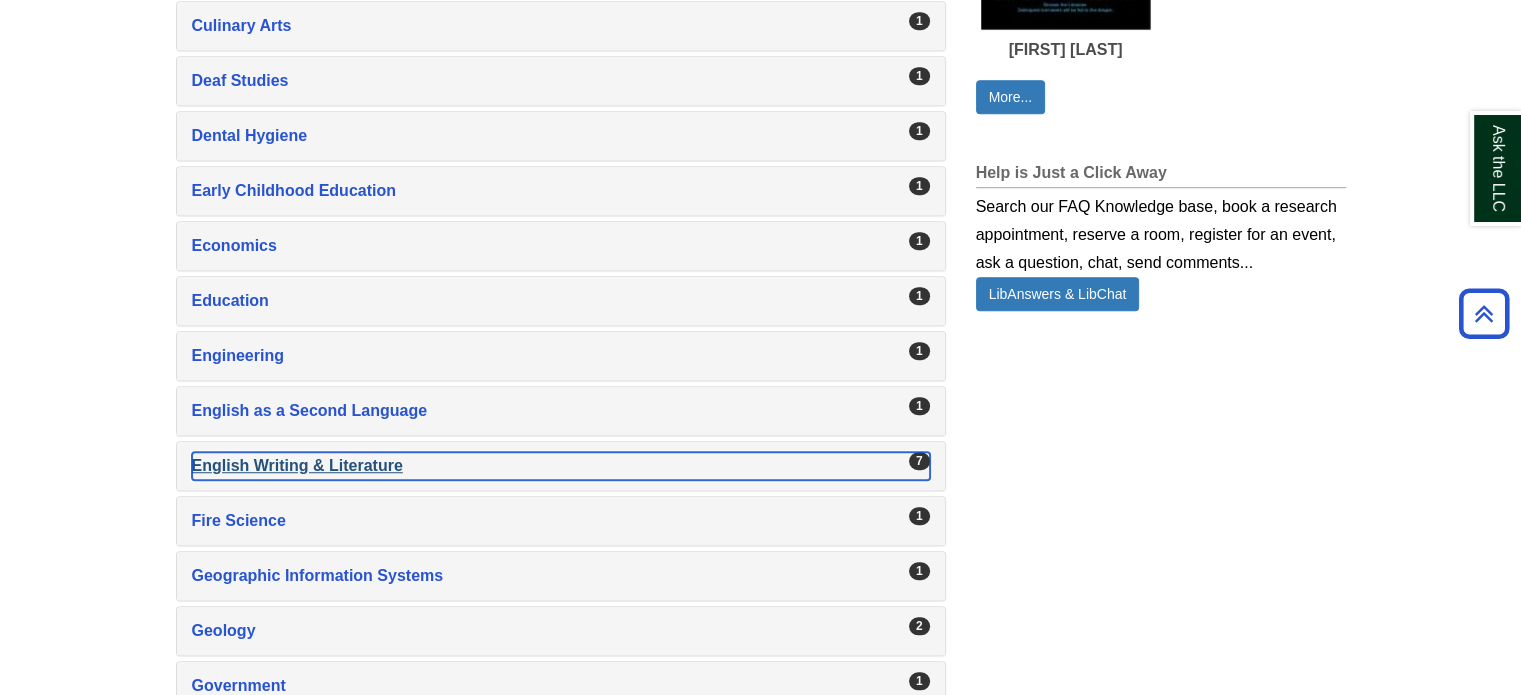 click on "English Writing & Literature , 7 guides" at bounding box center (561, 466) 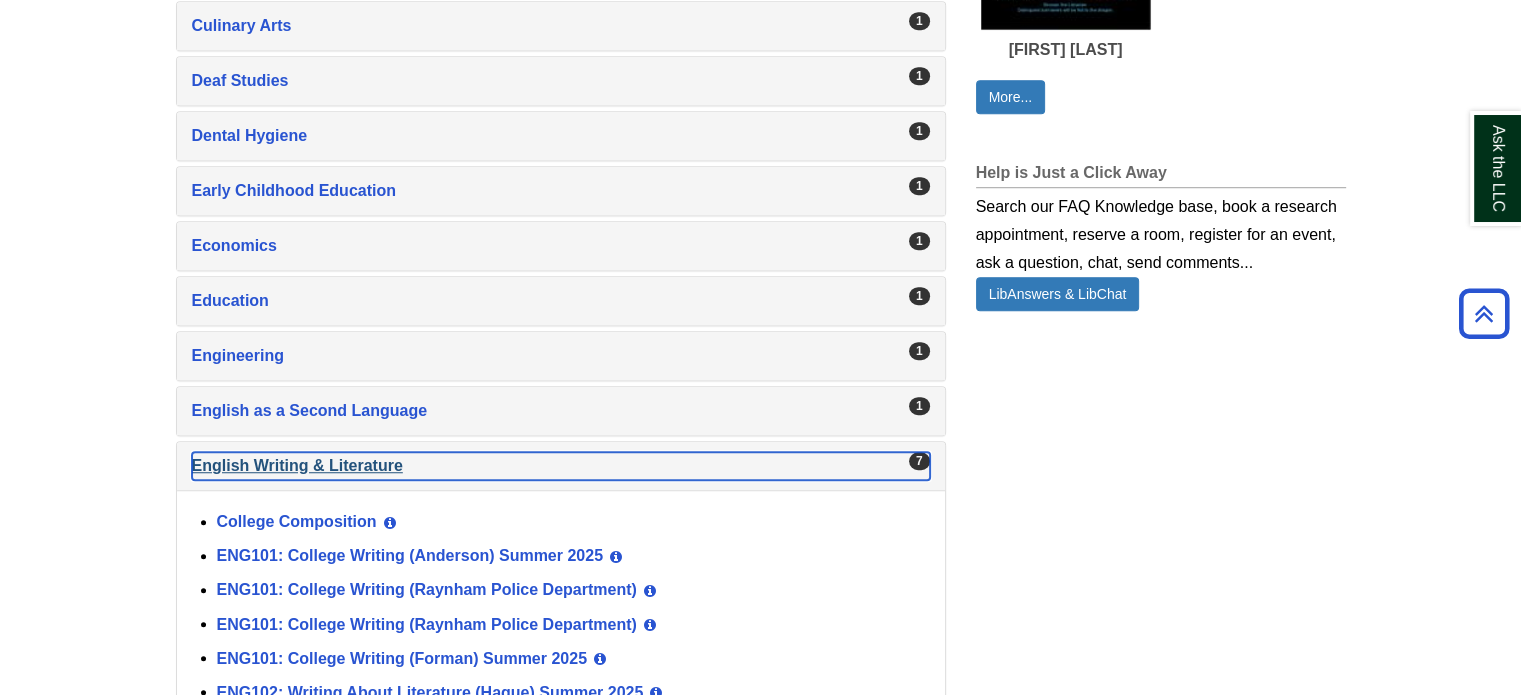 scroll, scrollTop: 1600, scrollLeft: 0, axis: vertical 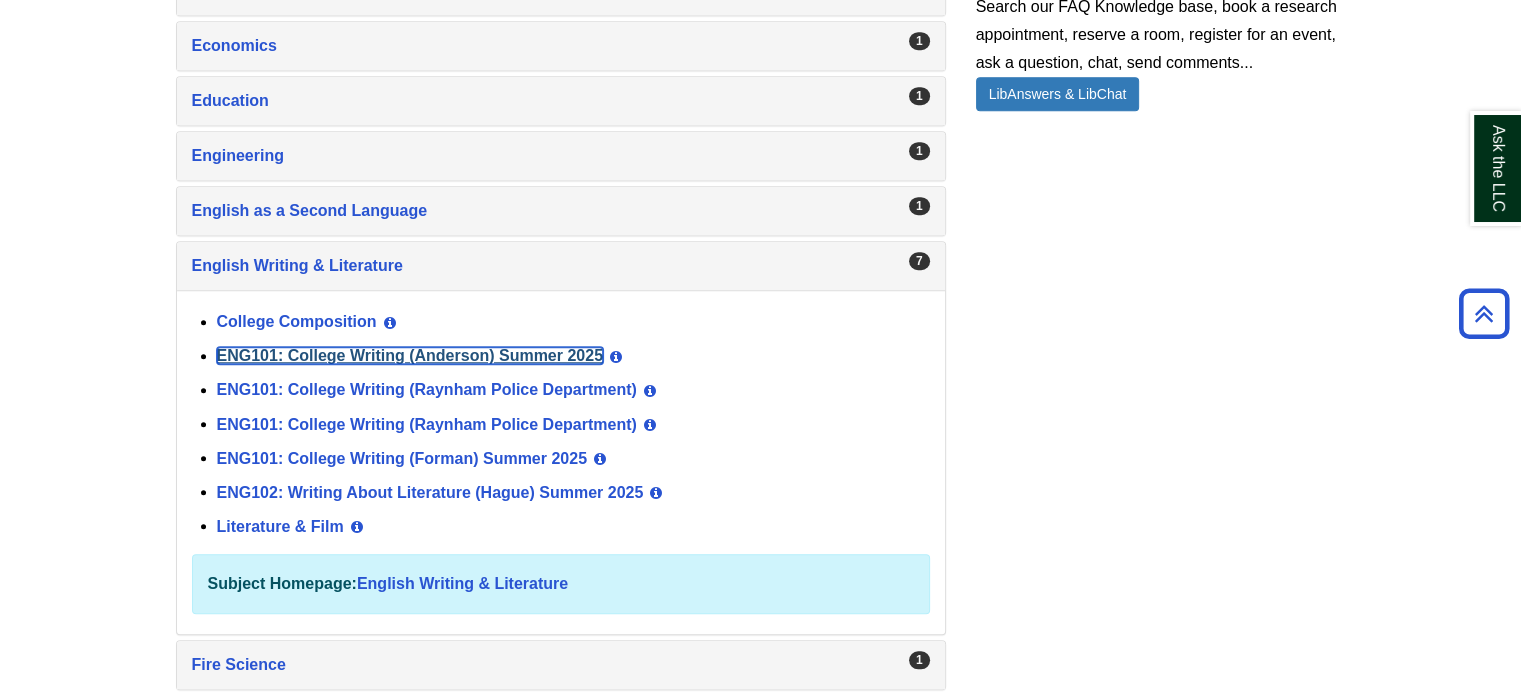 click on "ENG101: College Writing (Anderson) Summer 2025" at bounding box center [410, 355] 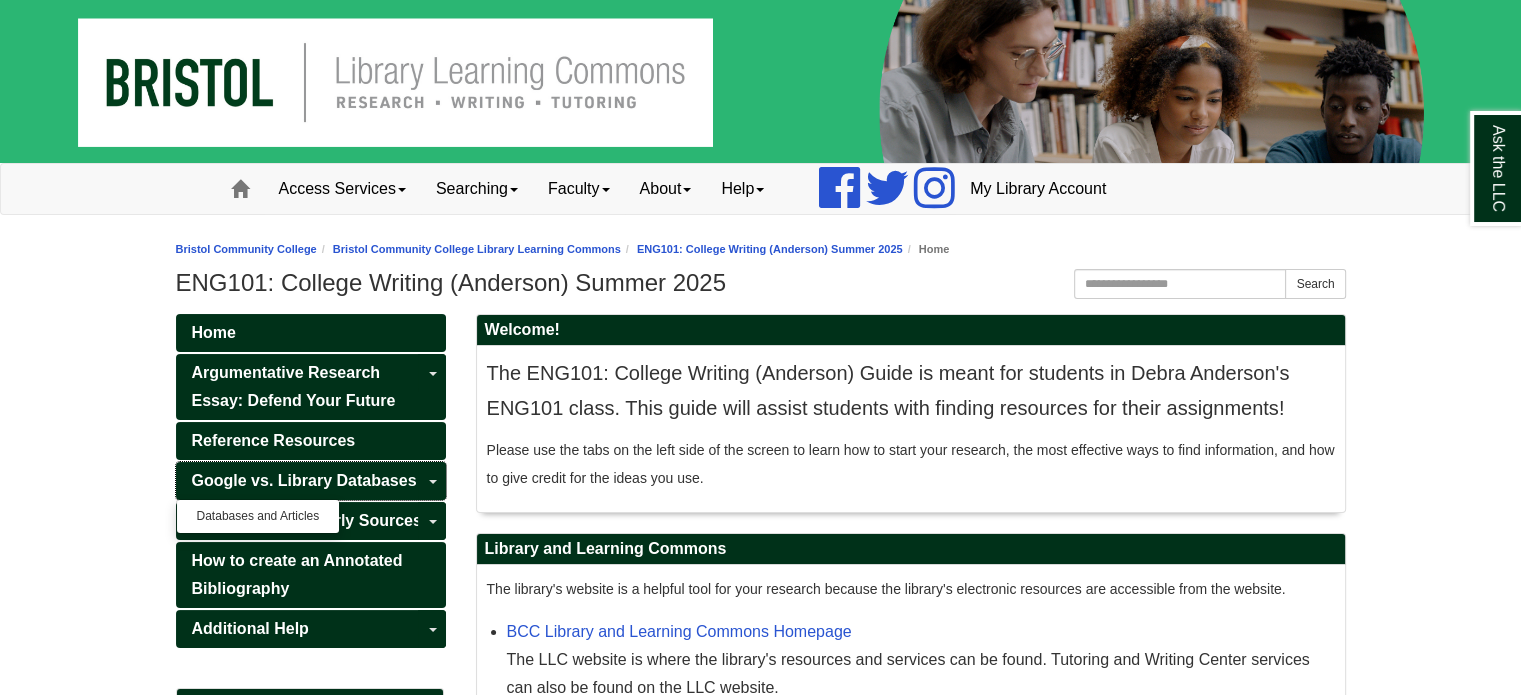 scroll, scrollTop: 100, scrollLeft: 0, axis: vertical 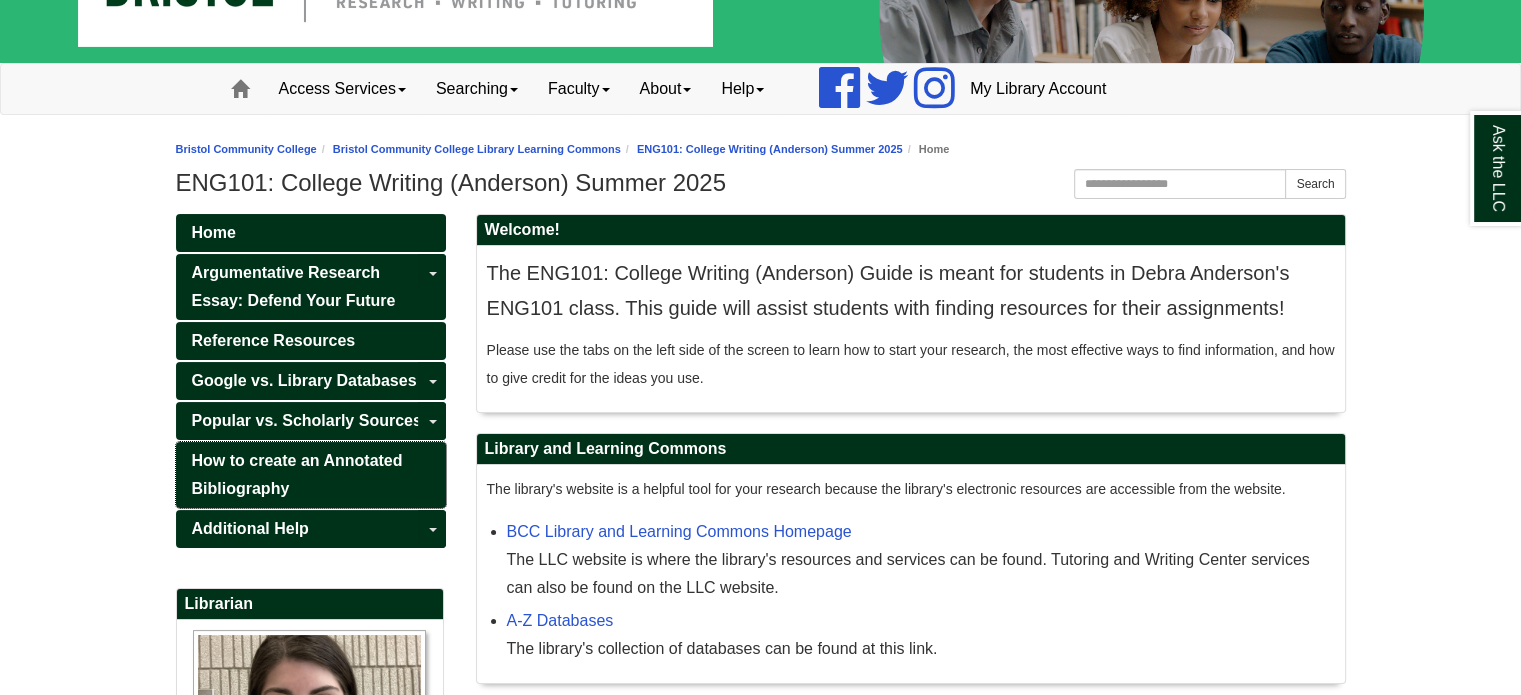 click on "How to create an Annotated Bibliography" at bounding box center (297, 474) 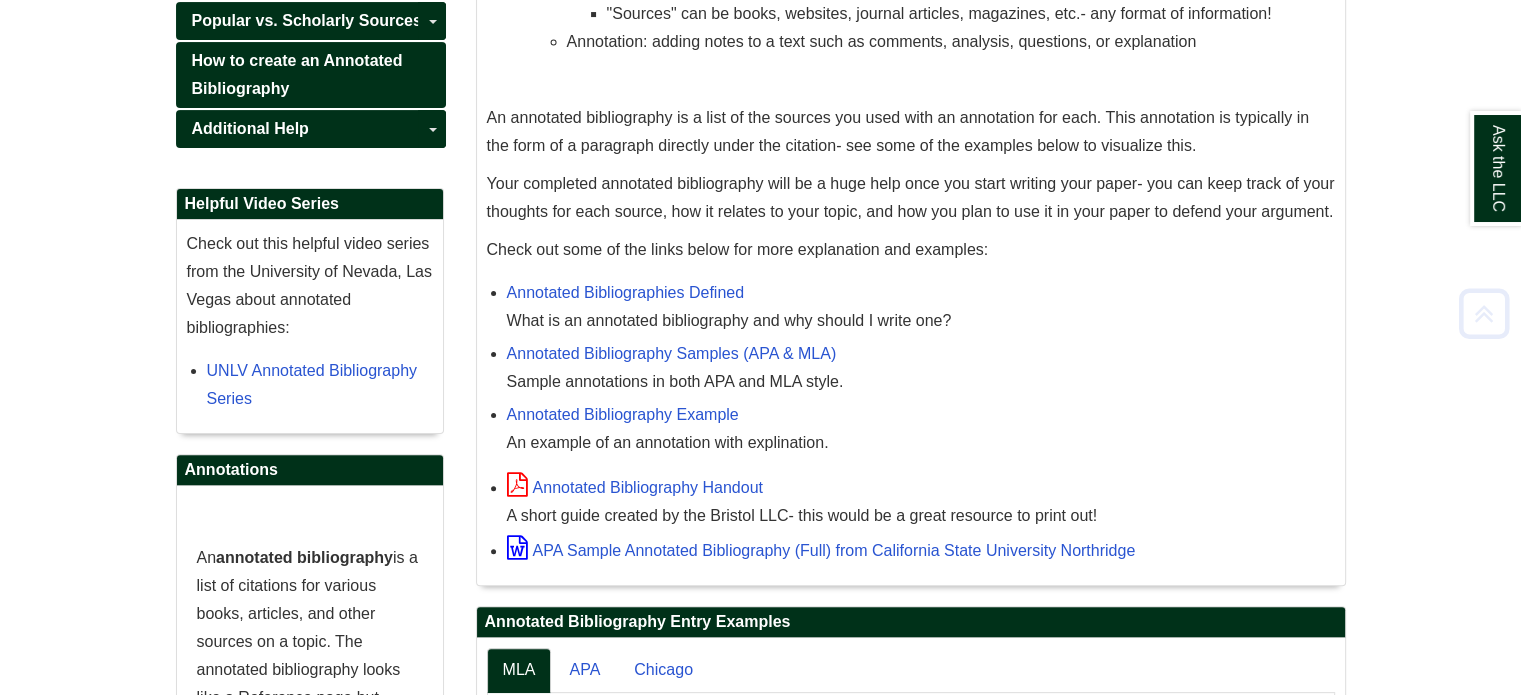 scroll, scrollTop: 498, scrollLeft: 0, axis: vertical 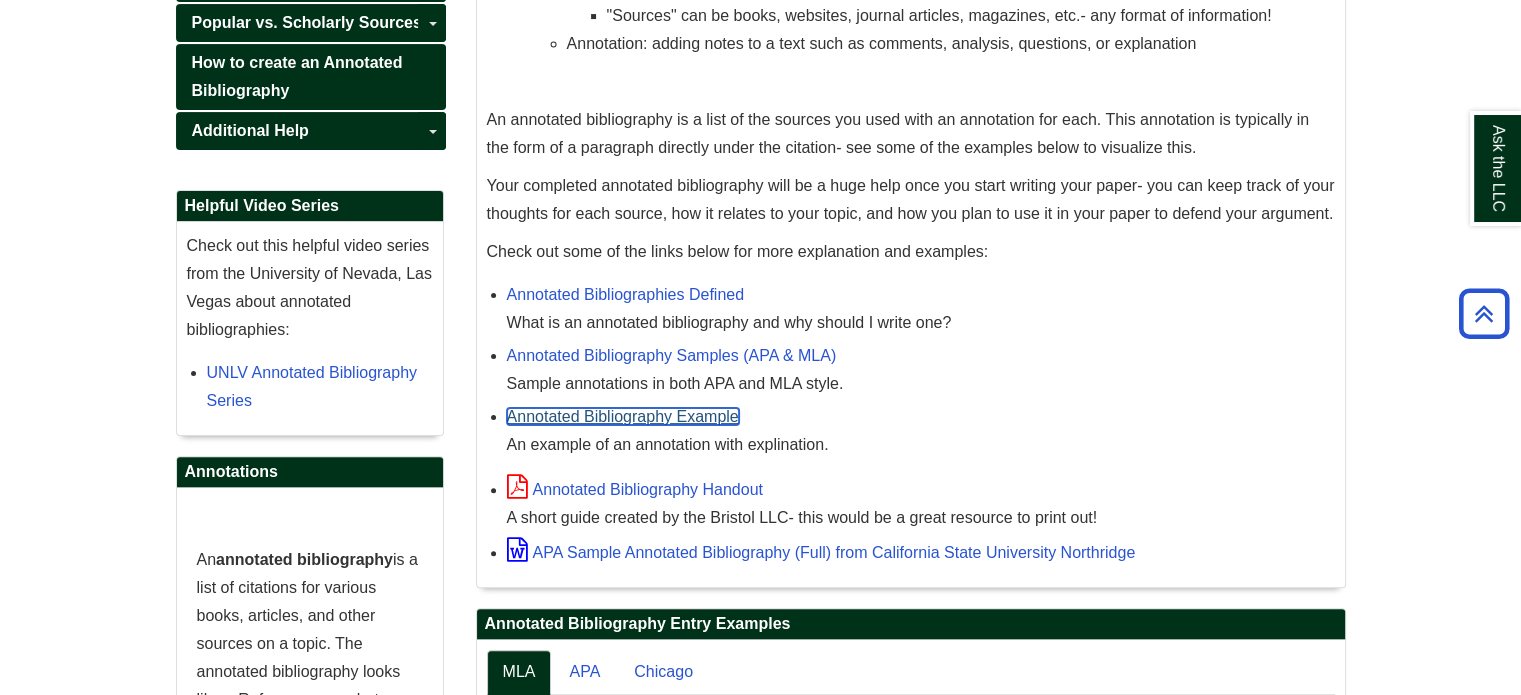click on "Annotated Bibliography Example" at bounding box center (623, 416) 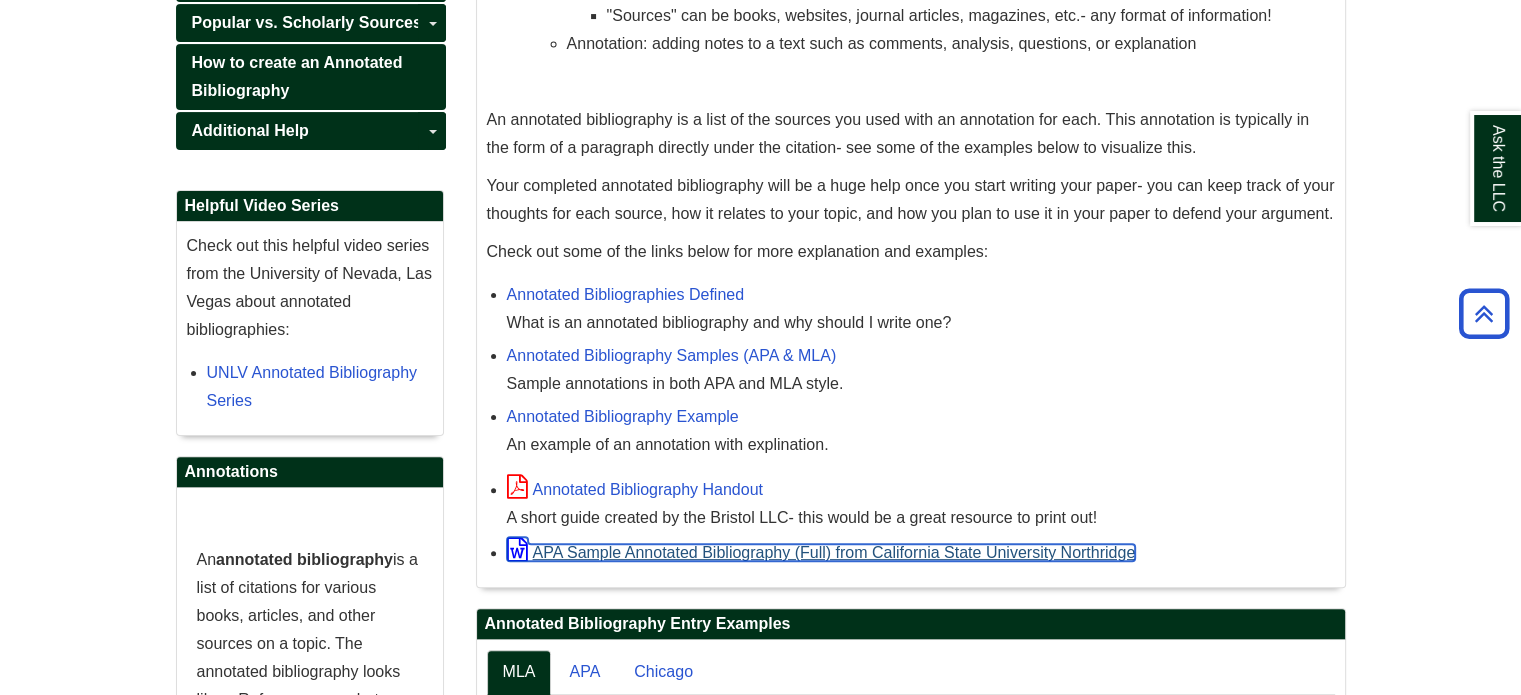 click on "APA Sample Annotated Bibliography (Full) from California State University Northridge" at bounding box center (821, 552) 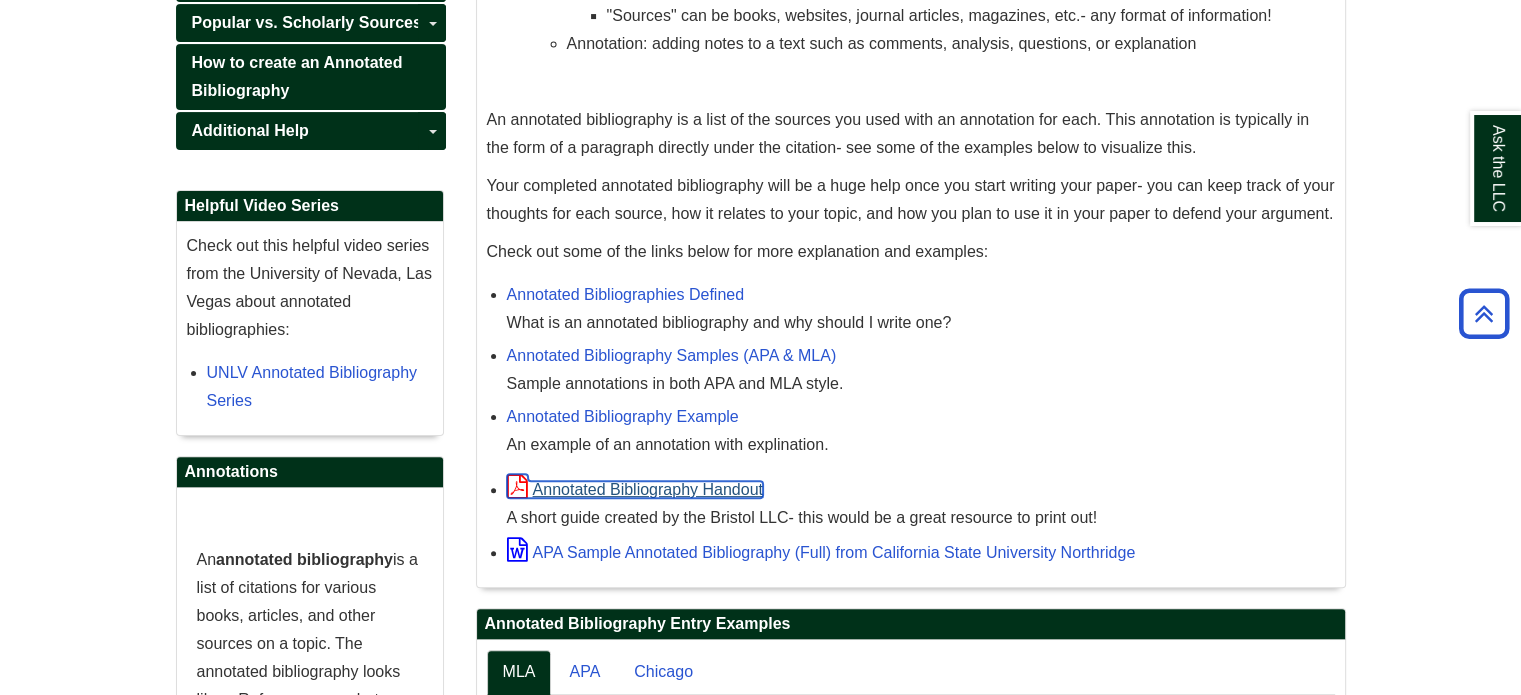 click on "Annotated Bibliography Handout" at bounding box center (635, 489) 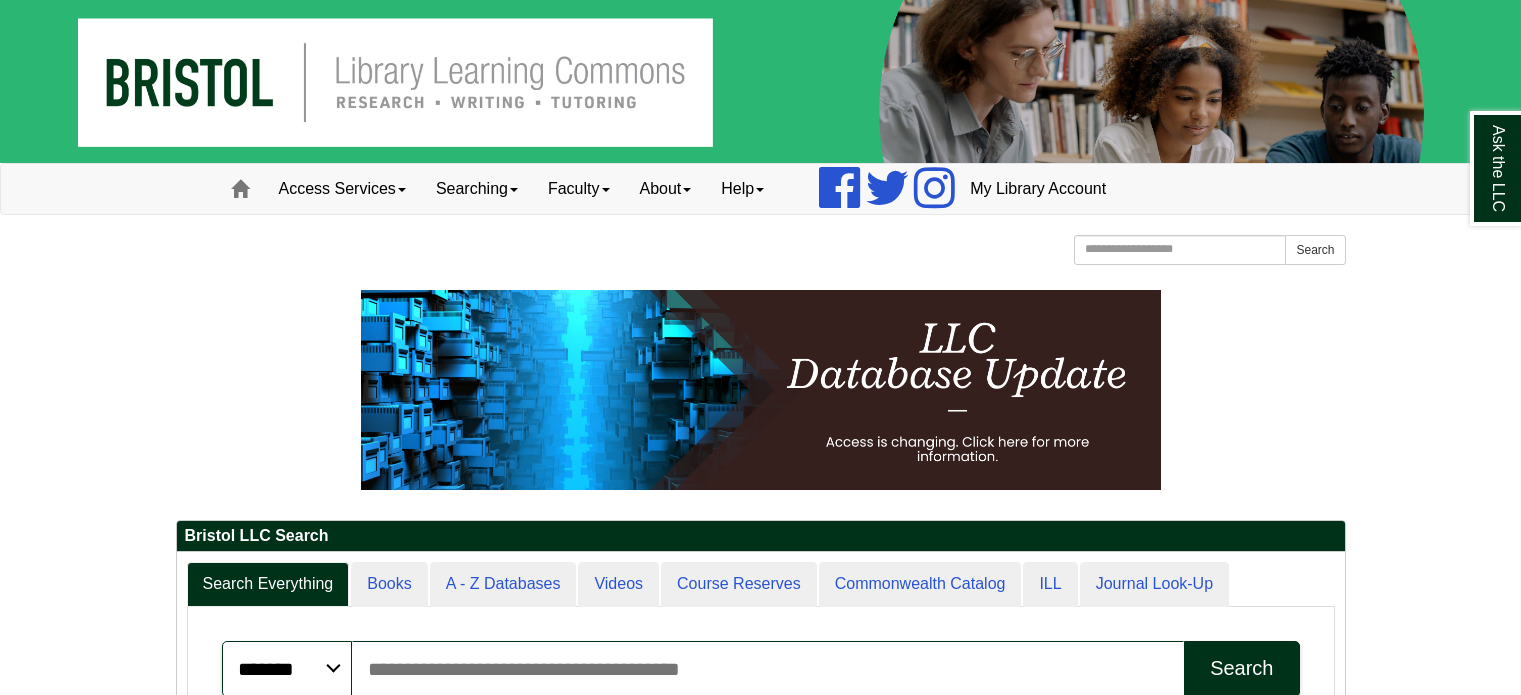scroll, scrollTop: 0, scrollLeft: 0, axis: both 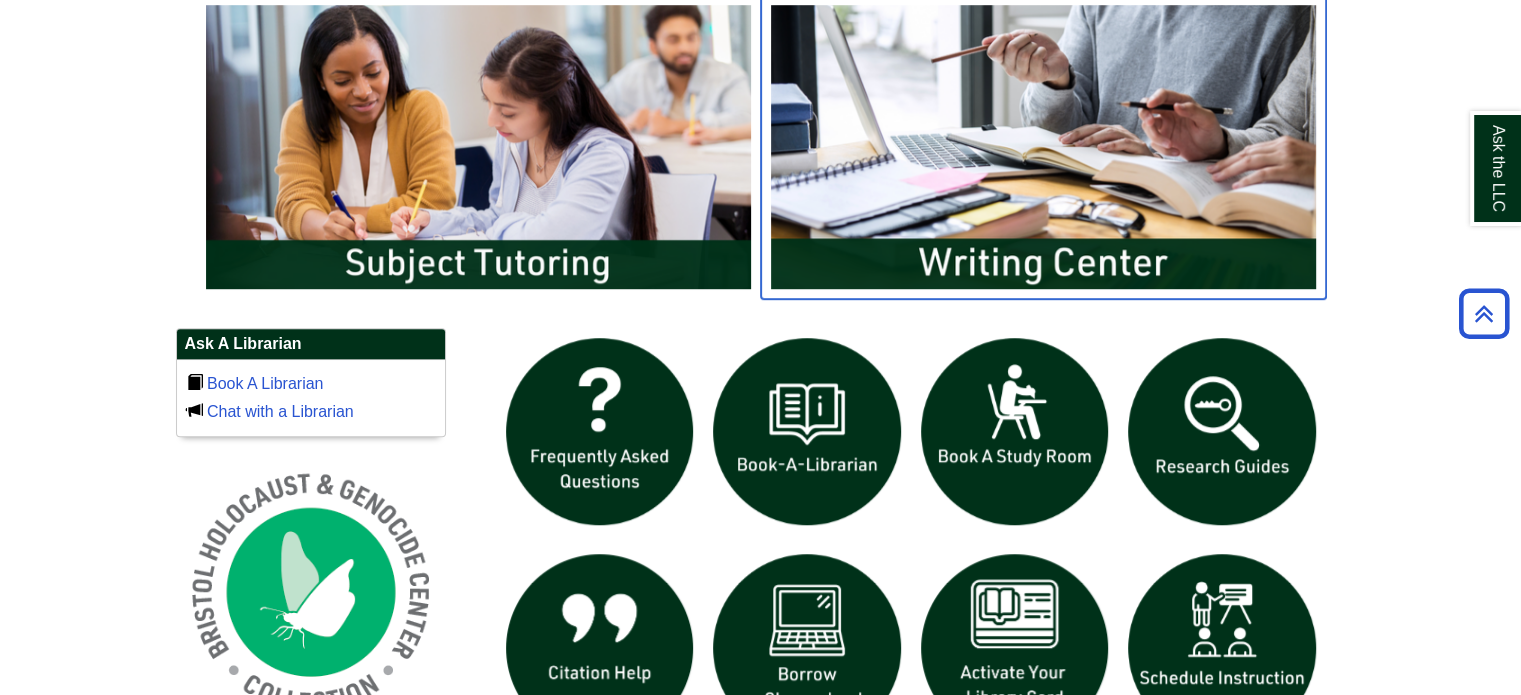 click at bounding box center (1043, 147) 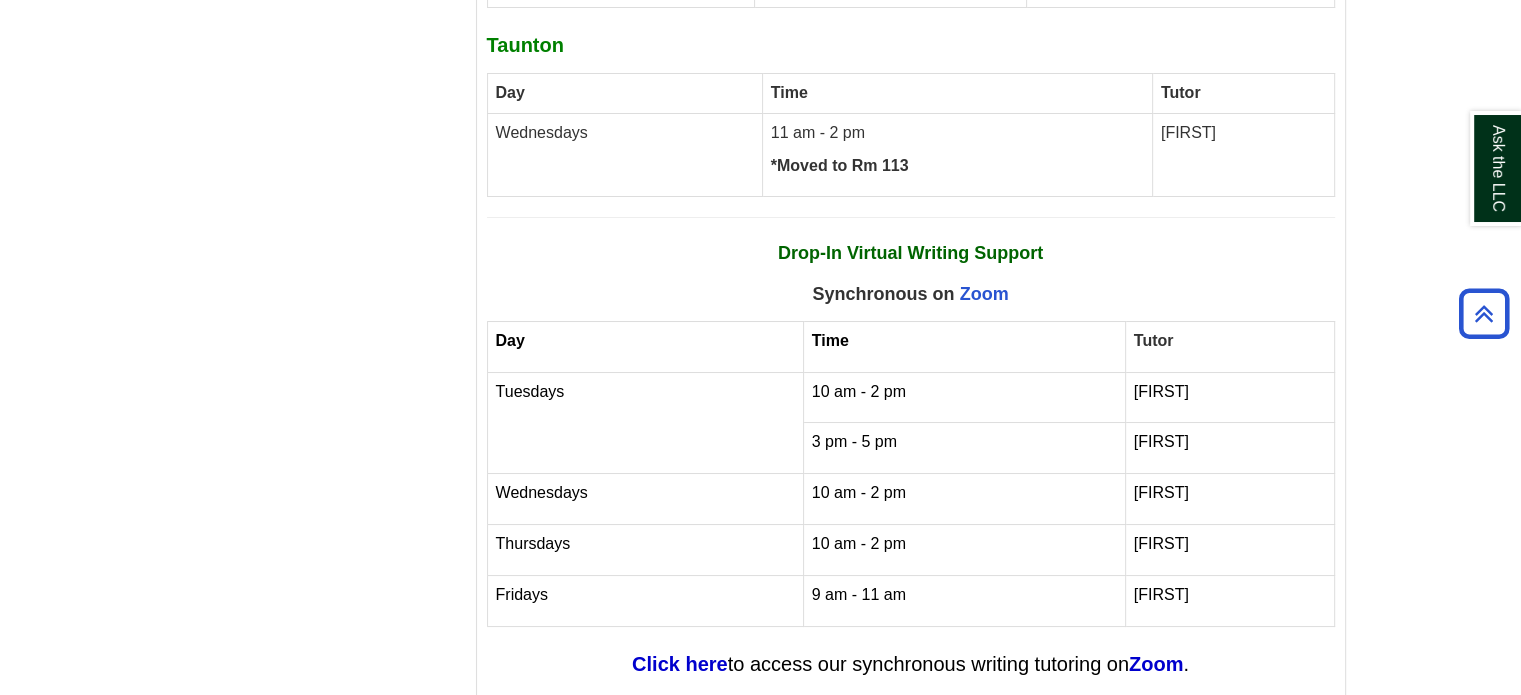 scroll, scrollTop: 8024, scrollLeft: 0, axis: vertical 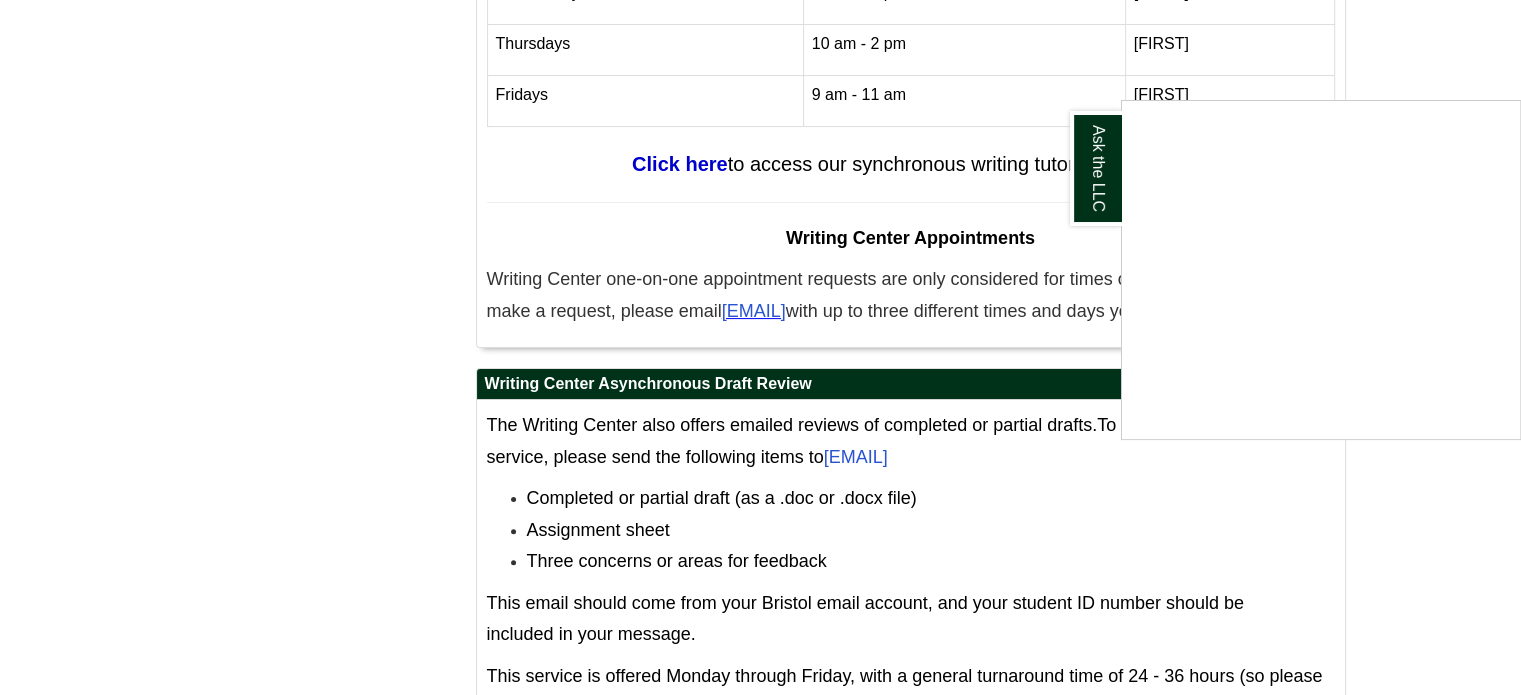 drag, startPoint x: 790, startPoint y: 284, endPoint x: 708, endPoint y: 356, distance: 109.12378 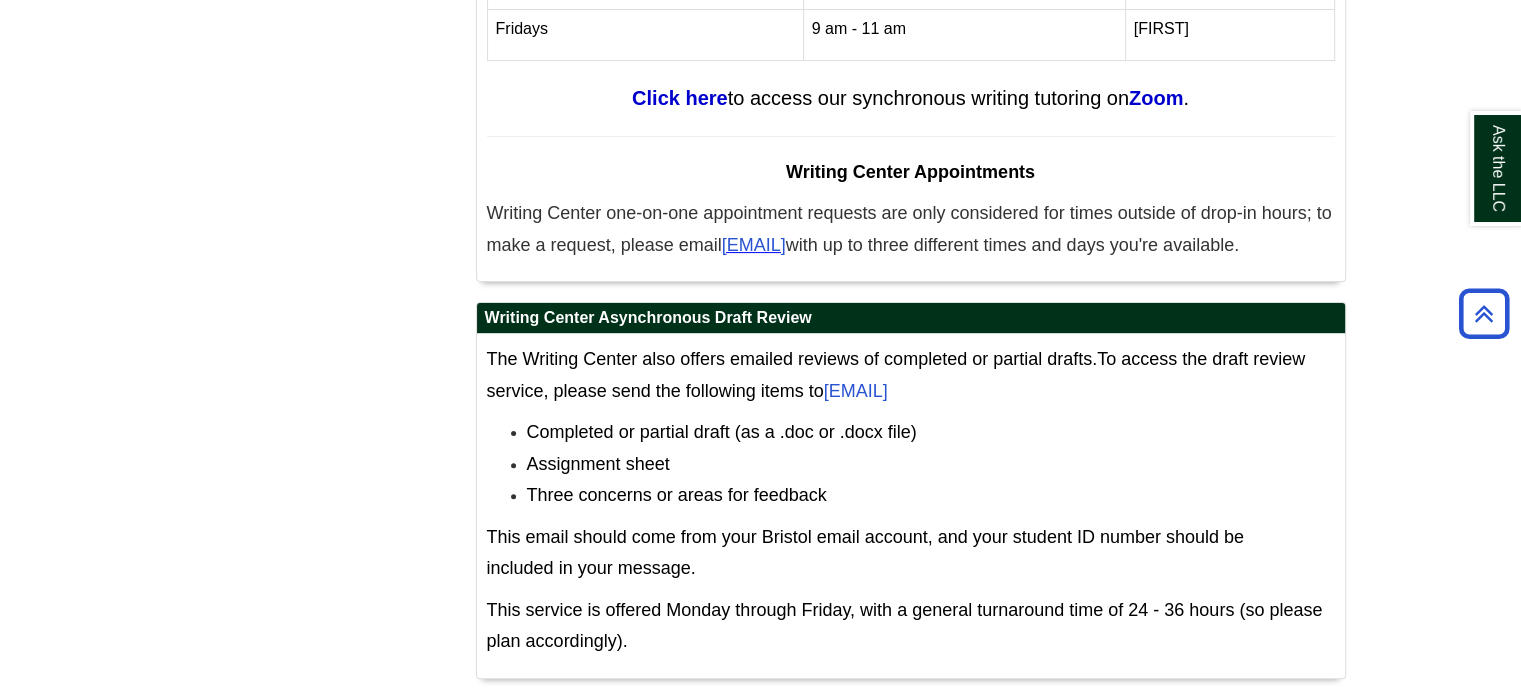 scroll, scrollTop: 8124, scrollLeft: 0, axis: vertical 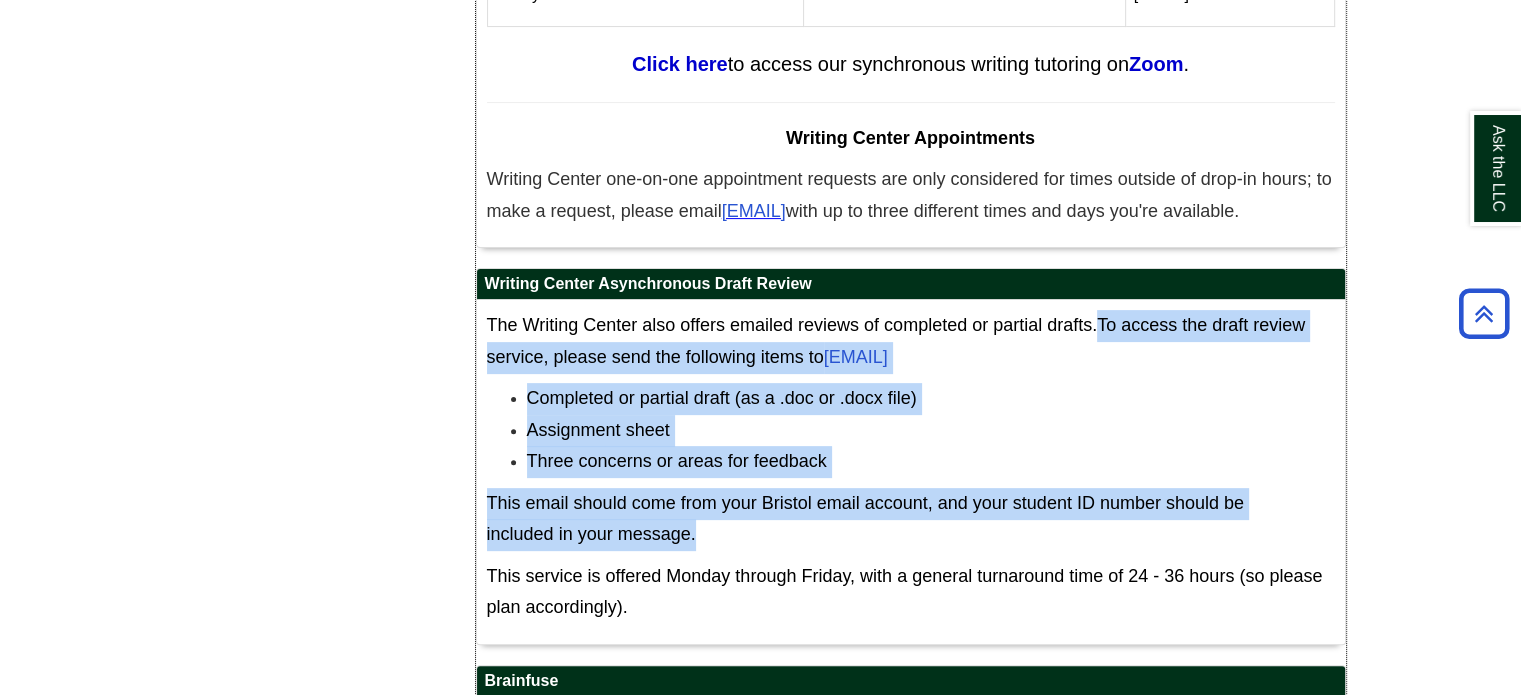 drag, startPoint x: 1103, startPoint y: 333, endPoint x: 1123, endPoint y: 541, distance: 208.95932 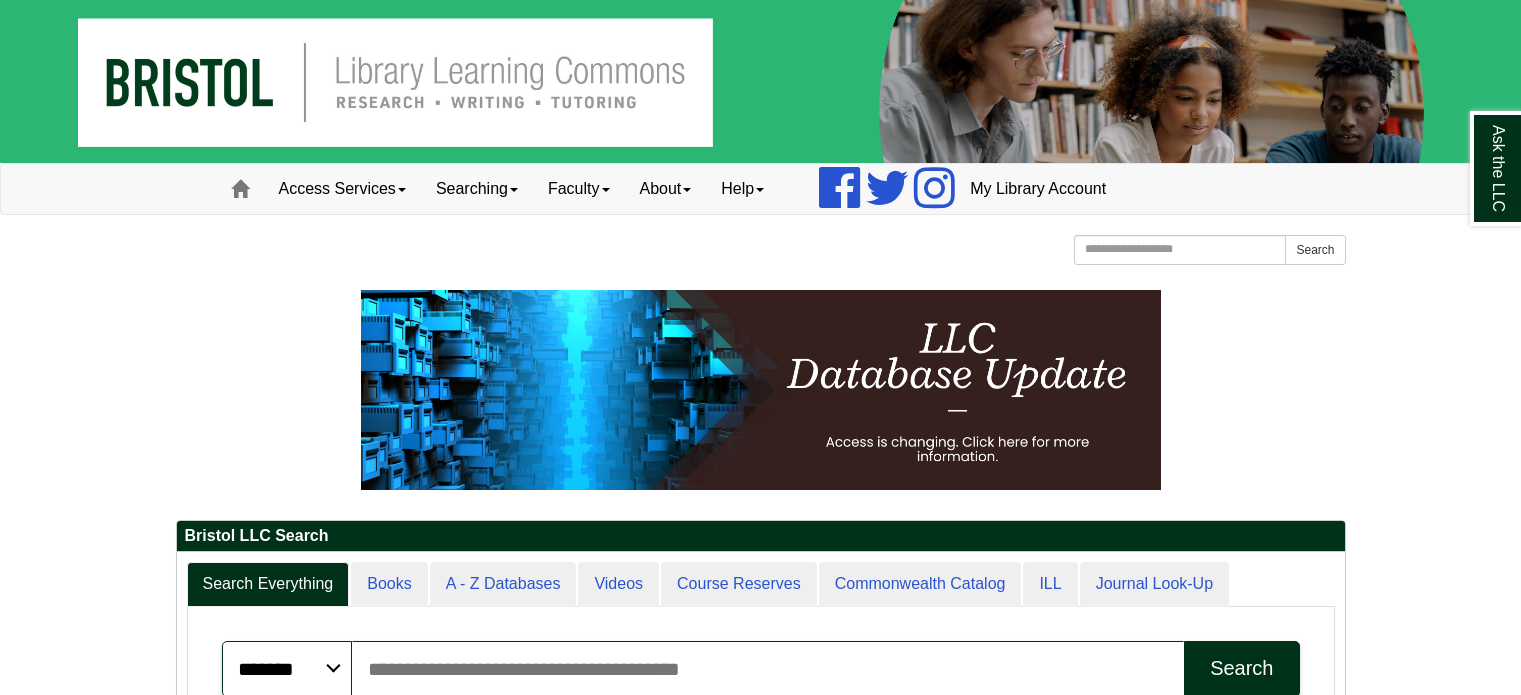 scroll, scrollTop: 0, scrollLeft: 0, axis: both 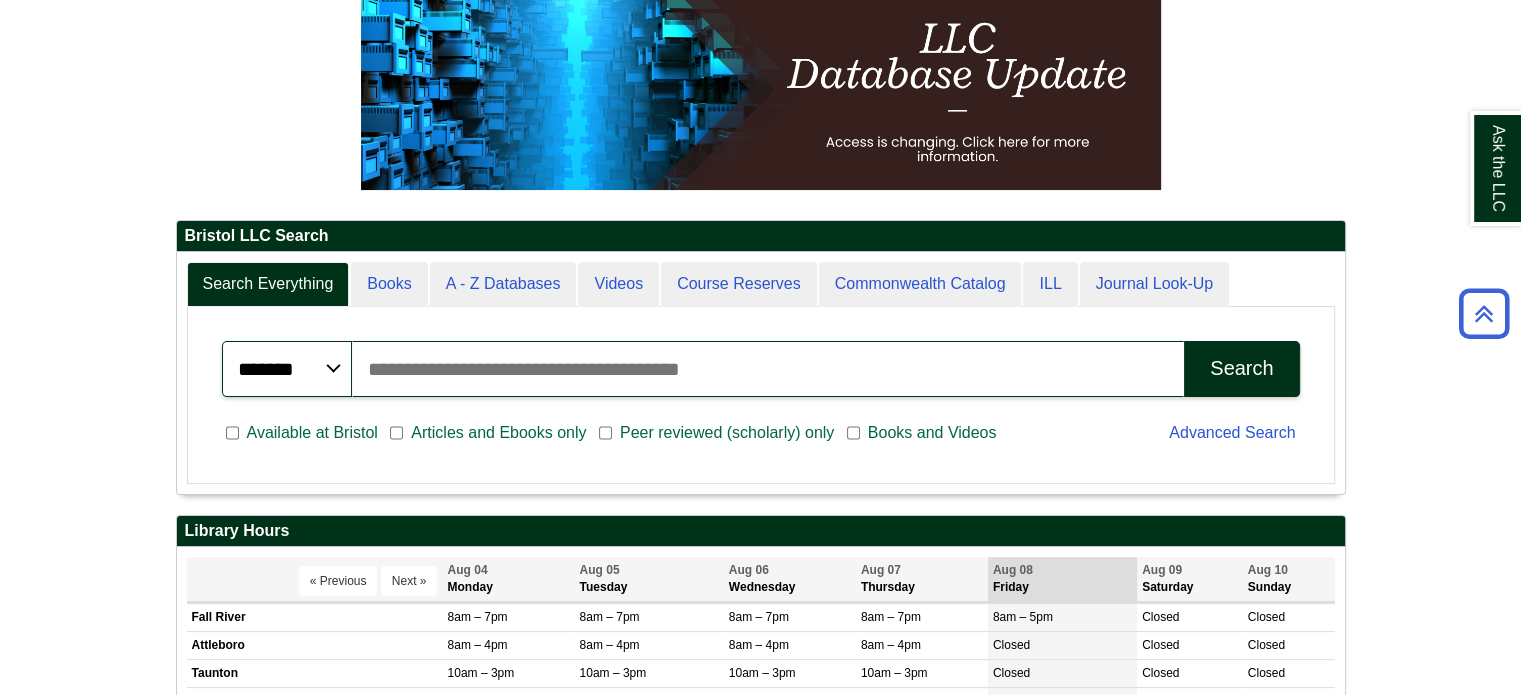 drag, startPoint x: 389, startPoint y: 383, endPoint x: 392, endPoint y: 345, distance: 38.118237 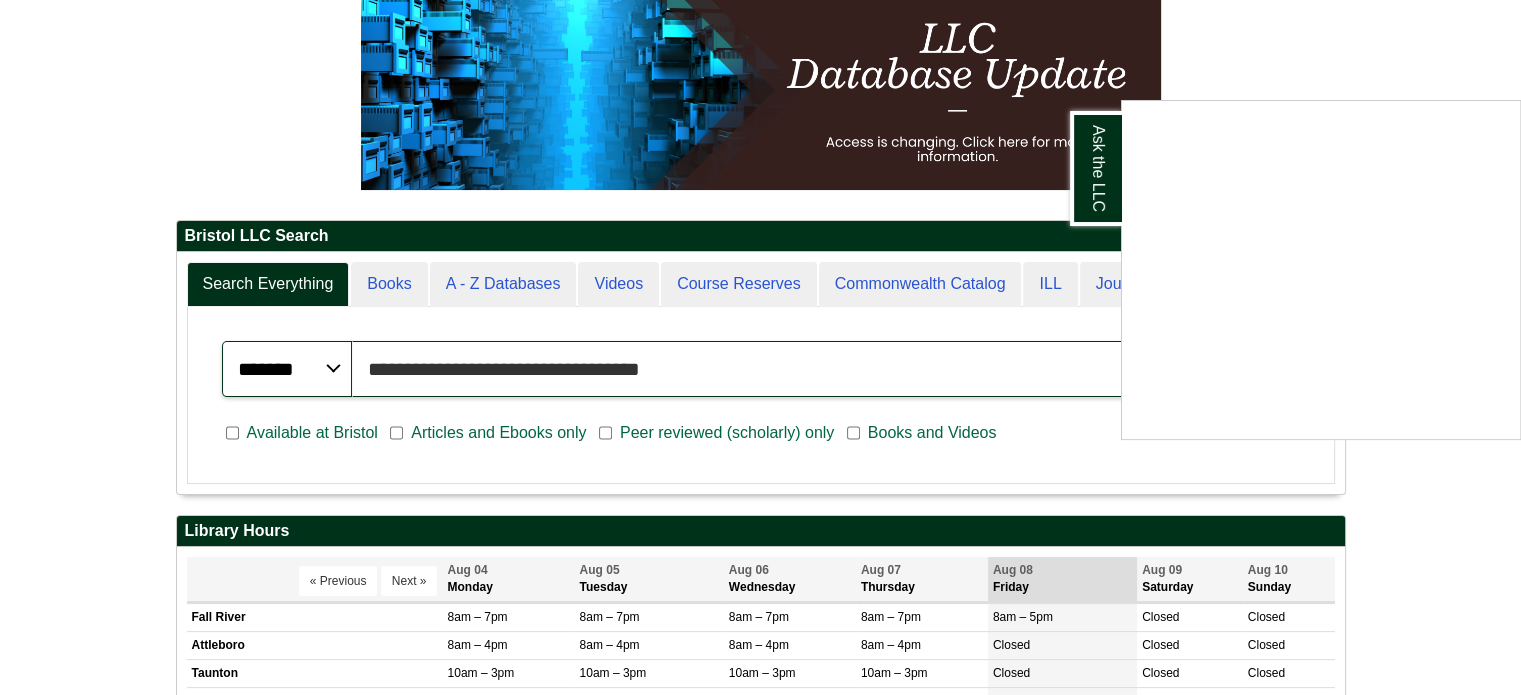 type on "**********" 